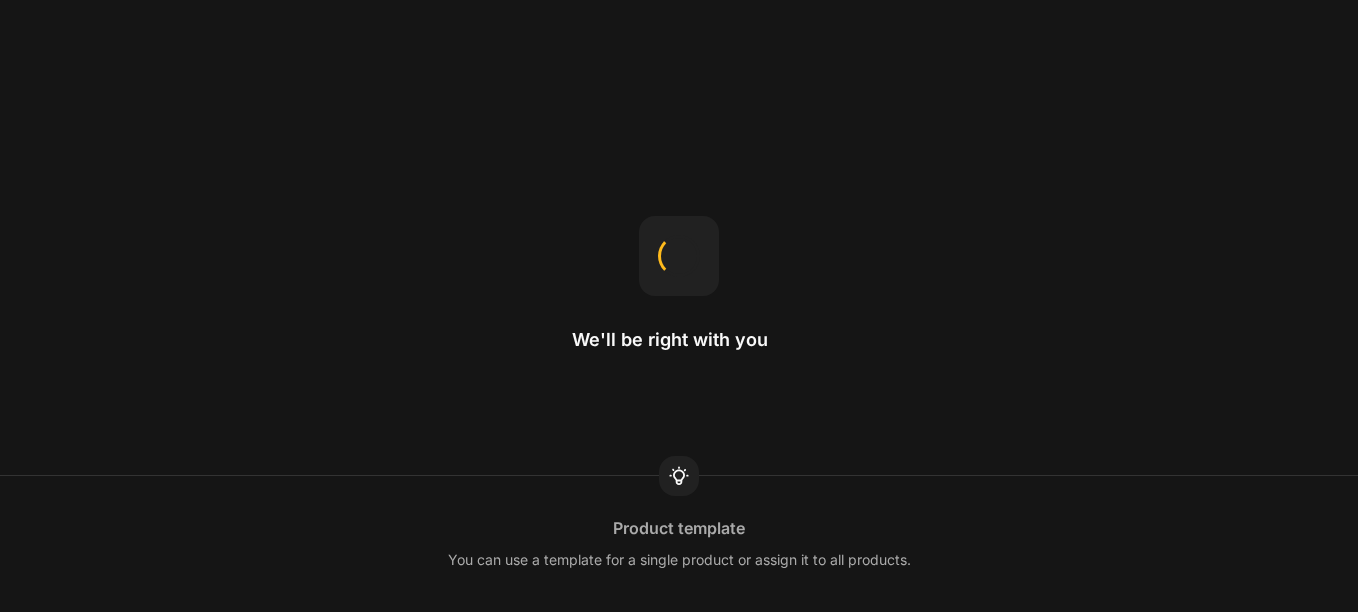 scroll, scrollTop: 0, scrollLeft: 0, axis: both 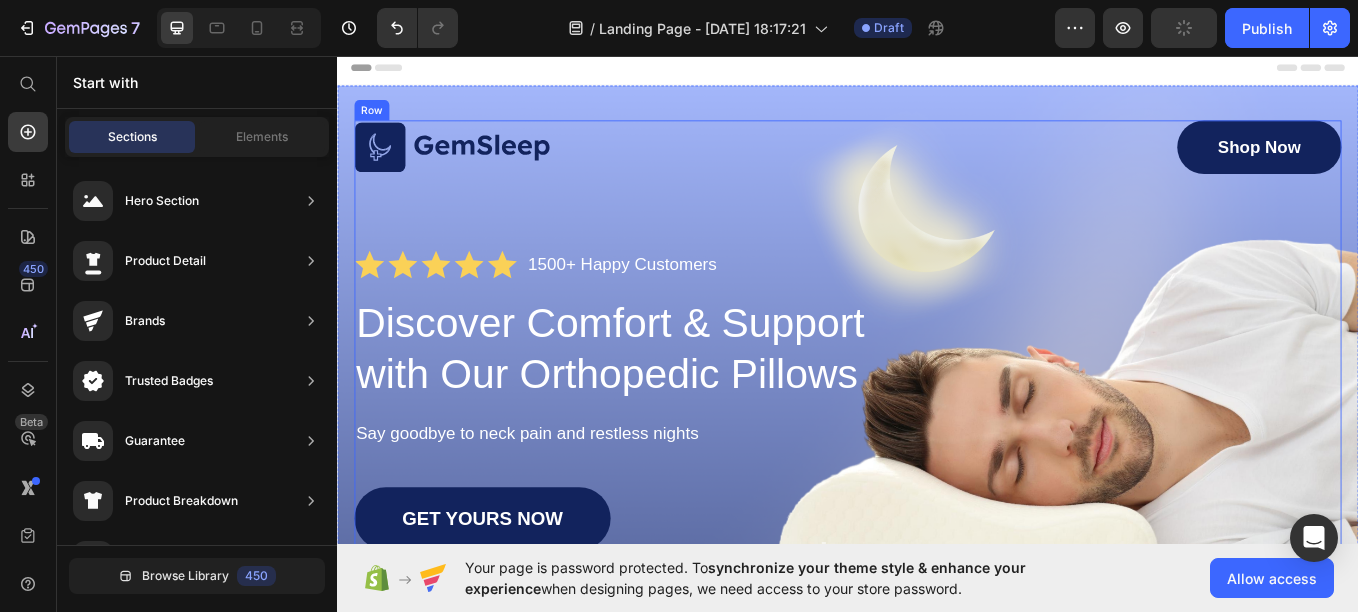click on "Image Shop Now Button Row
Icon
Icon
Icon
Icon
Icon Icon List 1500+ Happy Customers Text Block Row Discover Comfort & Support with Our Orthopedic Pillows Heading Say goodbye to [MEDICAL_DATA] and restless nights Text Block GET YOURS NOW Button Sleepy Text Block As Featured In Text Block Image Image Image Row" at bounding box center [937, 503] 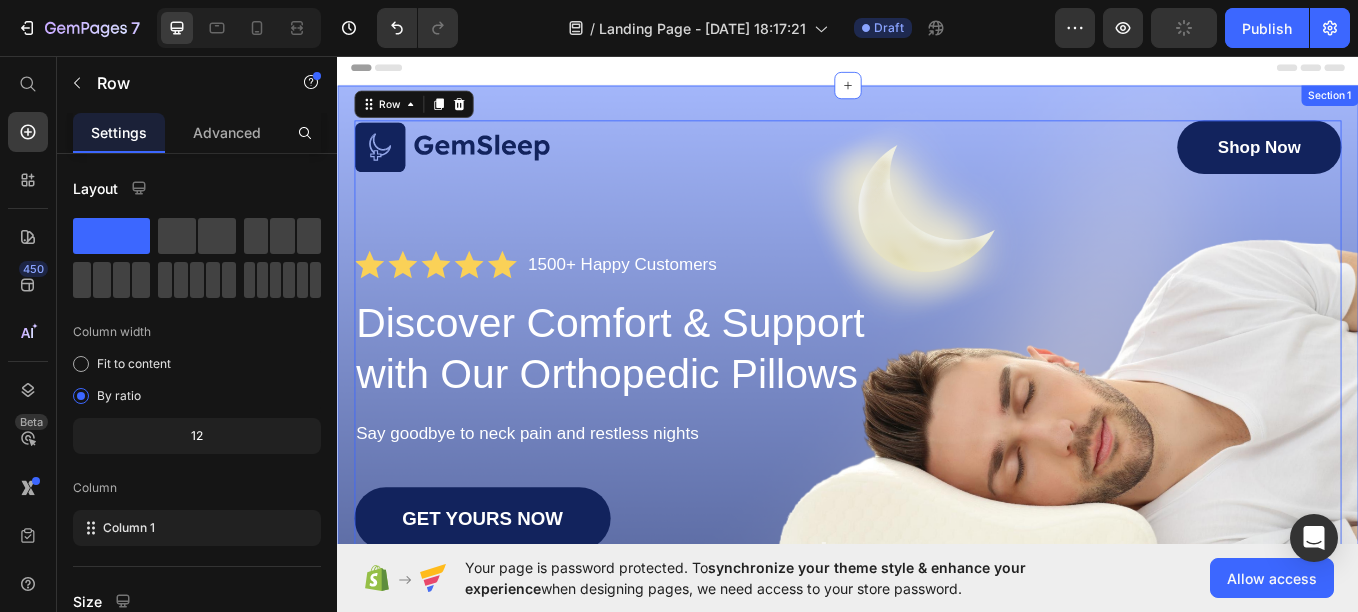 click on "Image Shop Now Button Row
Icon
Icon
Icon
Icon
Icon Icon List 1500+ Happy Customers Text Block Row Discover Comfort & Support with Our Orthopedic Pillows Heading Say goodbye to [MEDICAL_DATA] and restless nights Text Block GET YOURS NOW Button Sleepy Text Block As Featured In Text Block Image Image Image Row Row   0 Section 1" at bounding box center (937, 517) 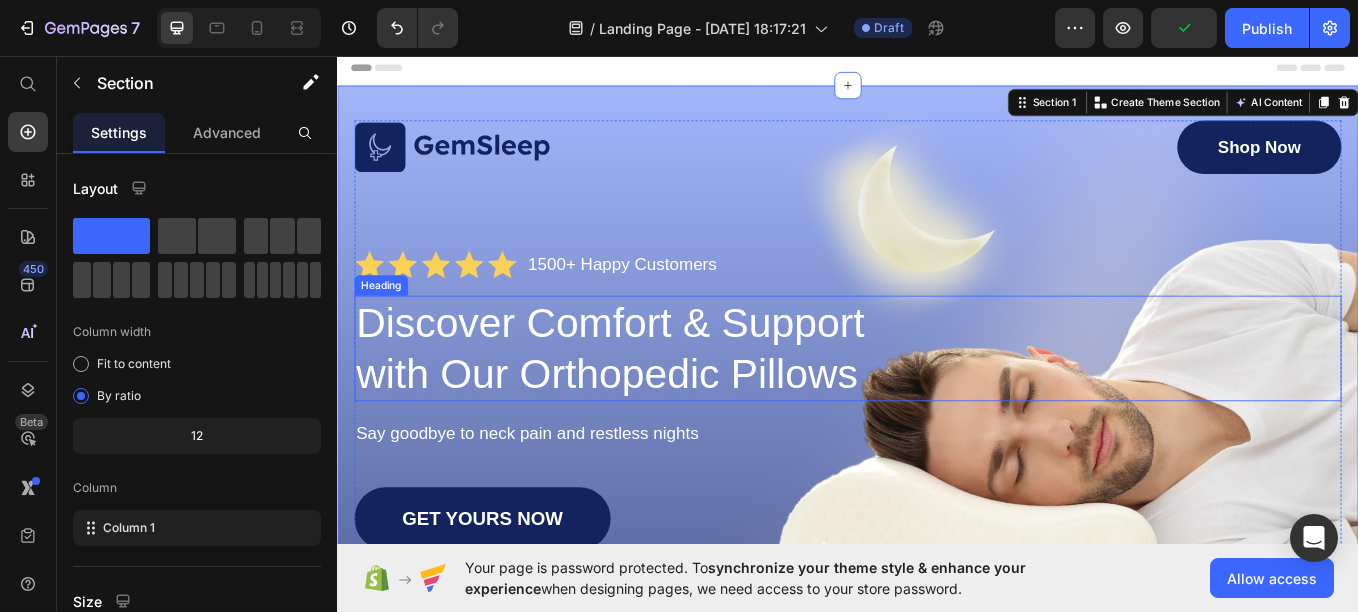 click on "Discover Comfort & Support with Our Orthopedic Pillows" at bounding box center (671, 400) 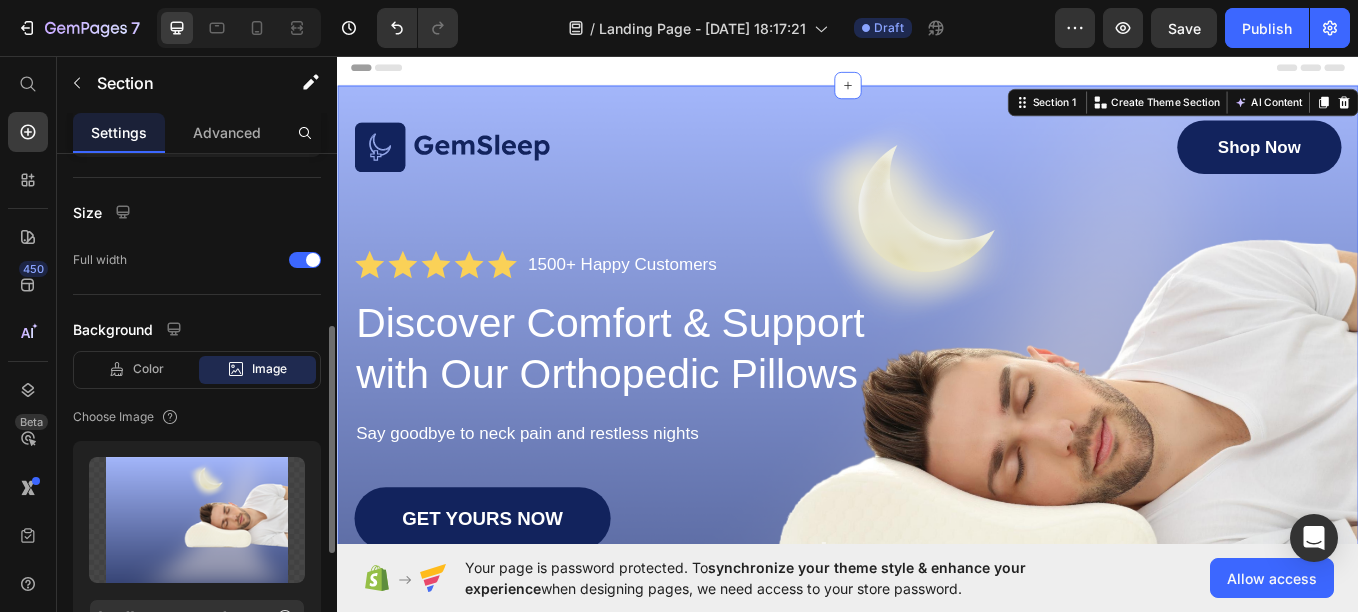 scroll, scrollTop: 391, scrollLeft: 0, axis: vertical 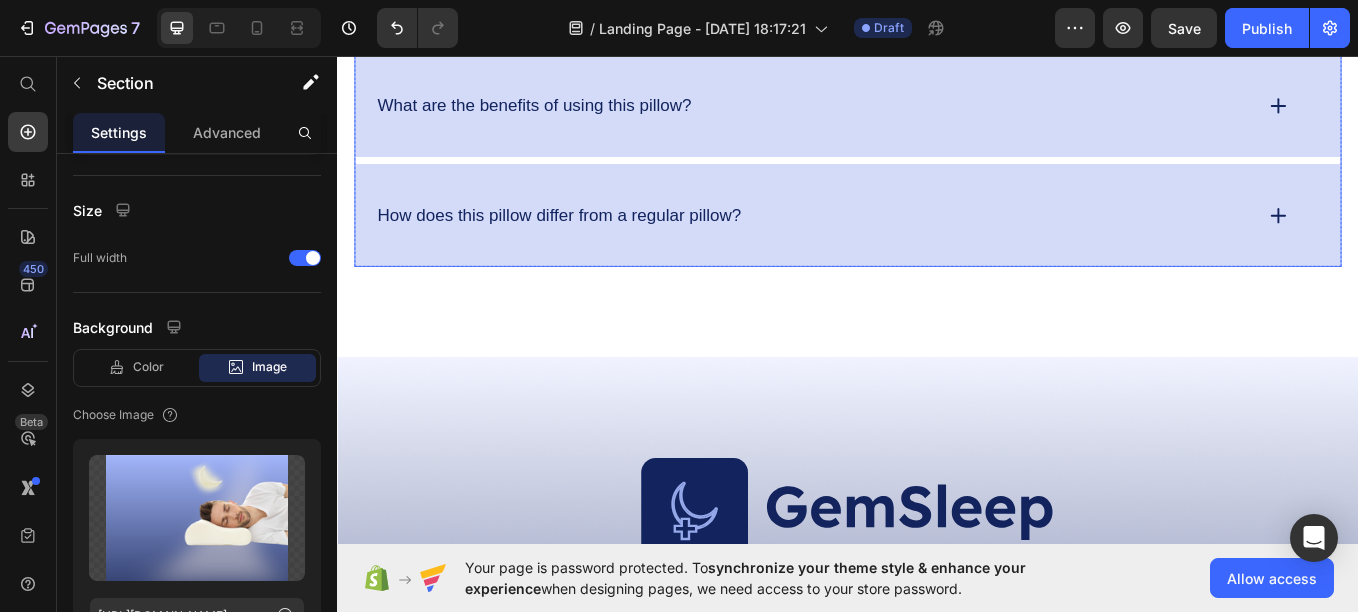 click 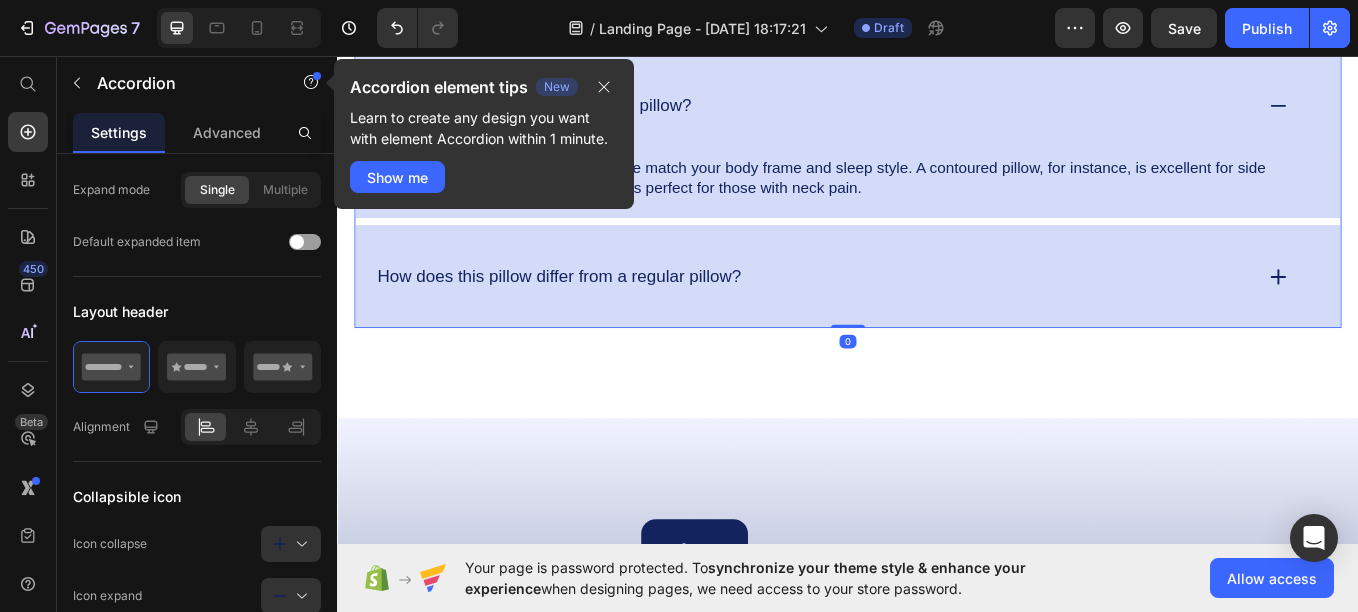 scroll, scrollTop: 0, scrollLeft: 0, axis: both 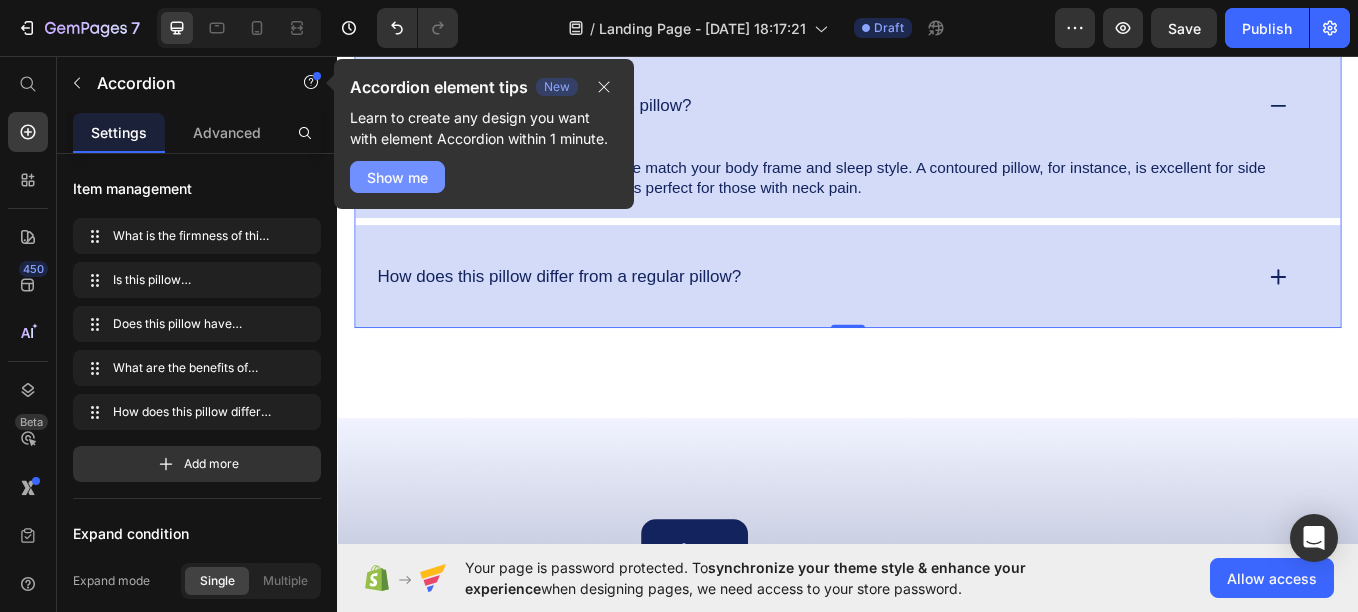 click on "Show me" at bounding box center [397, 177] 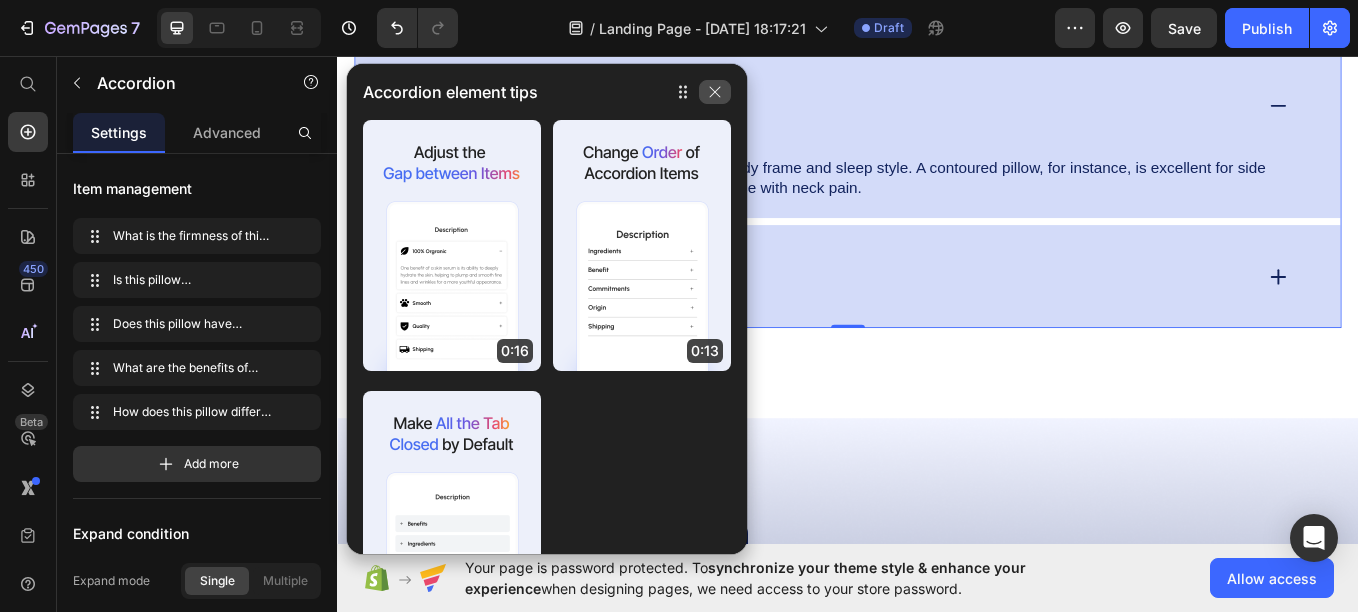click 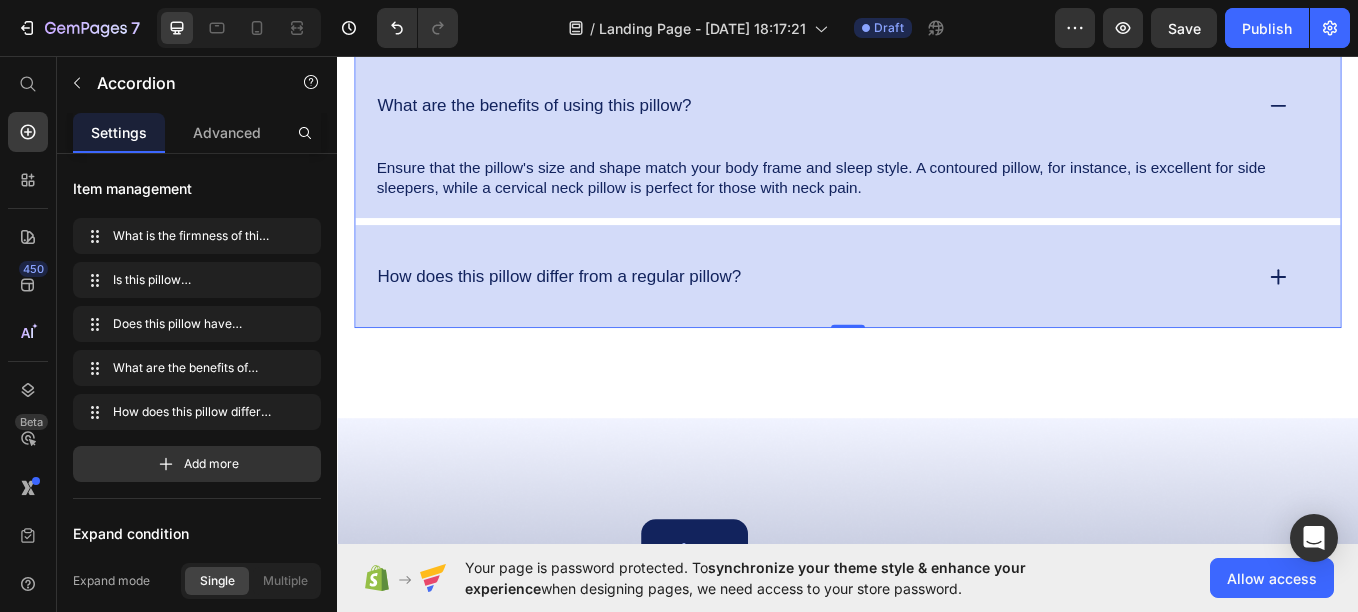 click on "What are the benefits of using this pillow?" at bounding box center (897, 114) 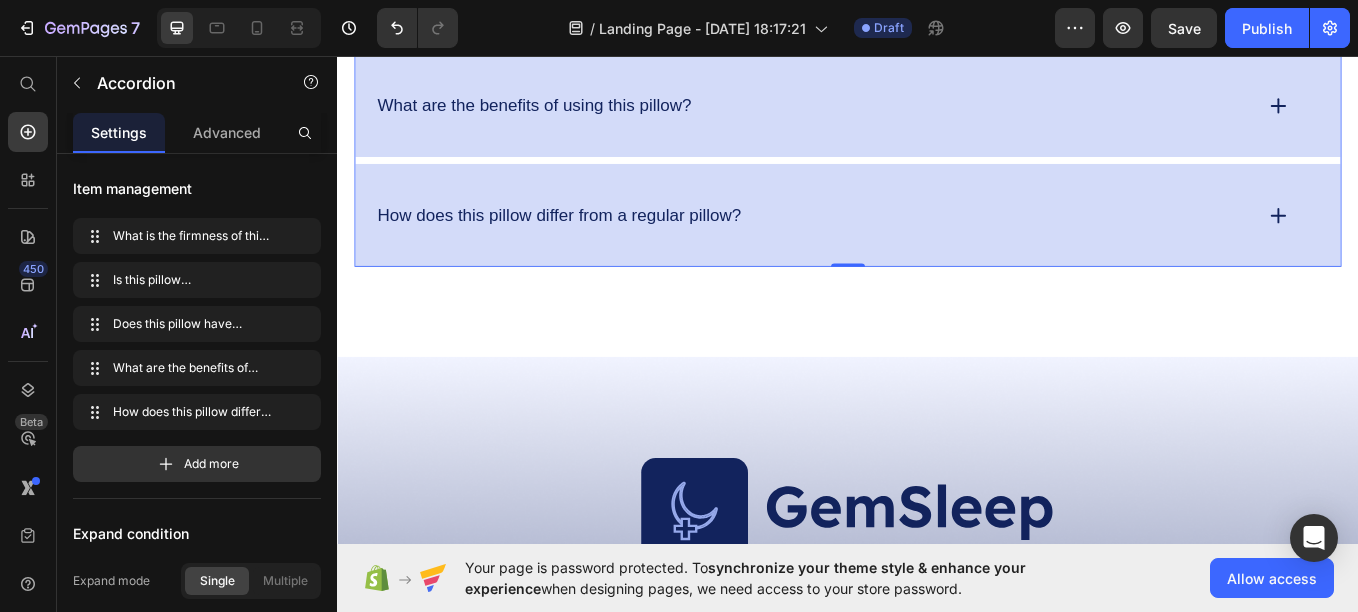 click on "What are the benefits of using this pillow?" at bounding box center (568, 114) 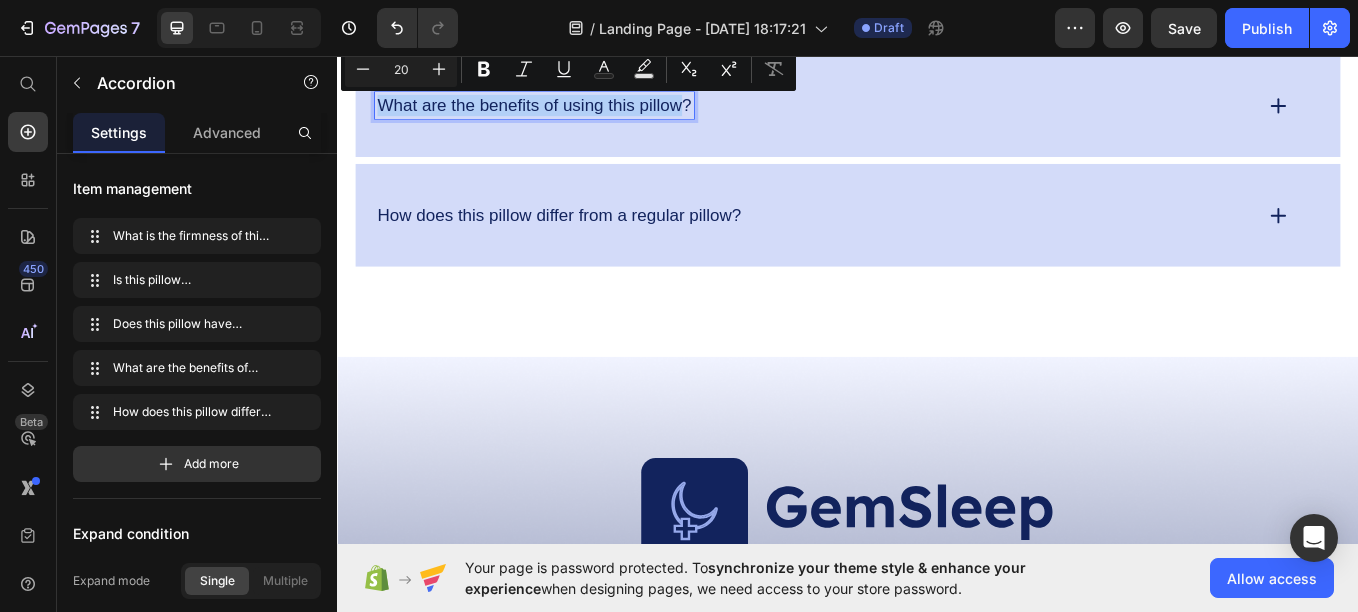 drag, startPoint x: 384, startPoint y: 107, endPoint x: 746, endPoint y: 112, distance: 362.03452 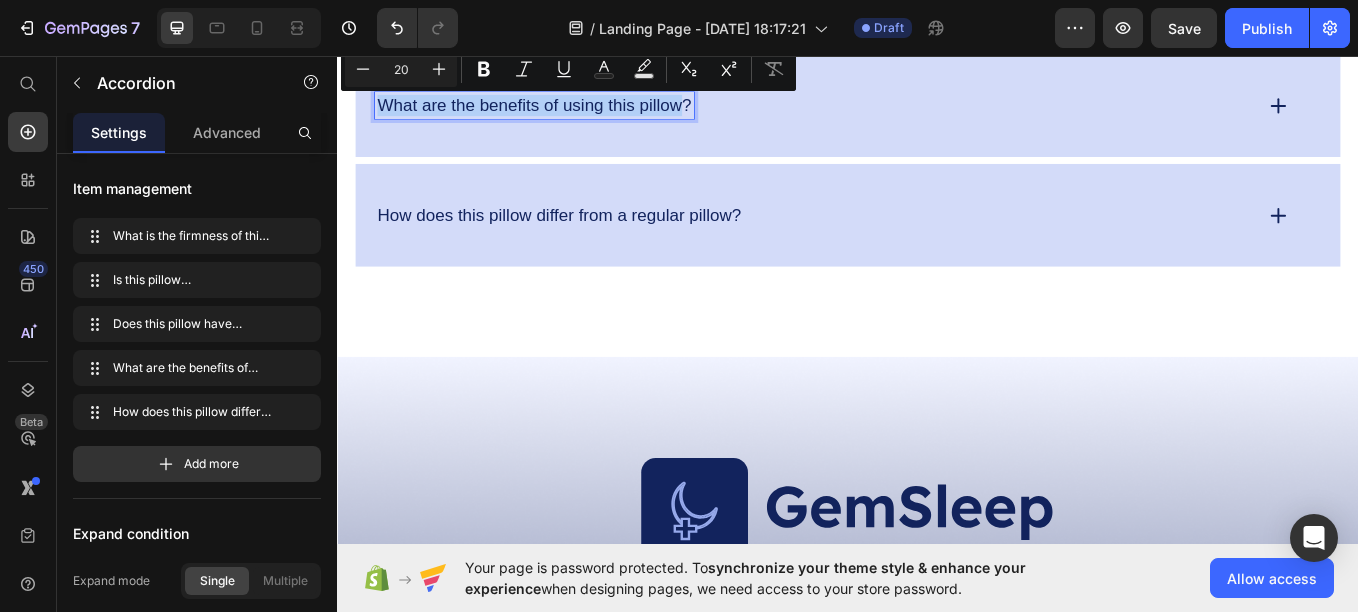click on "What are the benefits of using this pillow?" at bounding box center [568, 114] 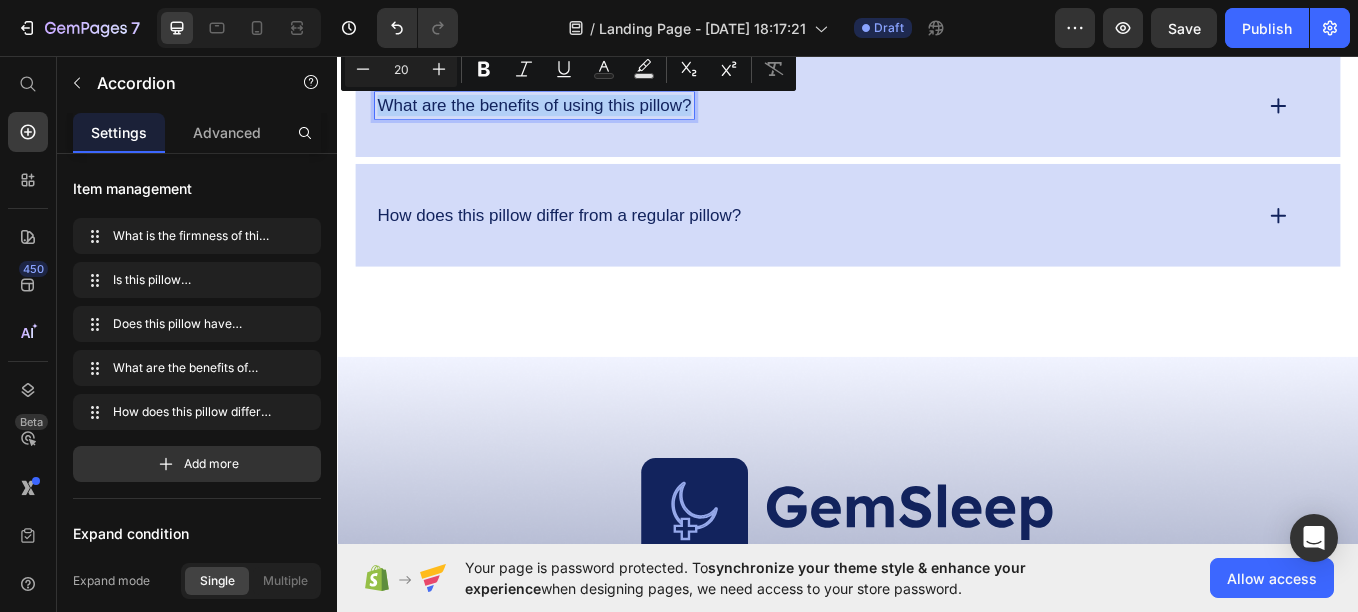 drag, startPoint x: 387, startPoint y: 111, endPoint x: 780, endPoint y: 140, distance: 394.0685 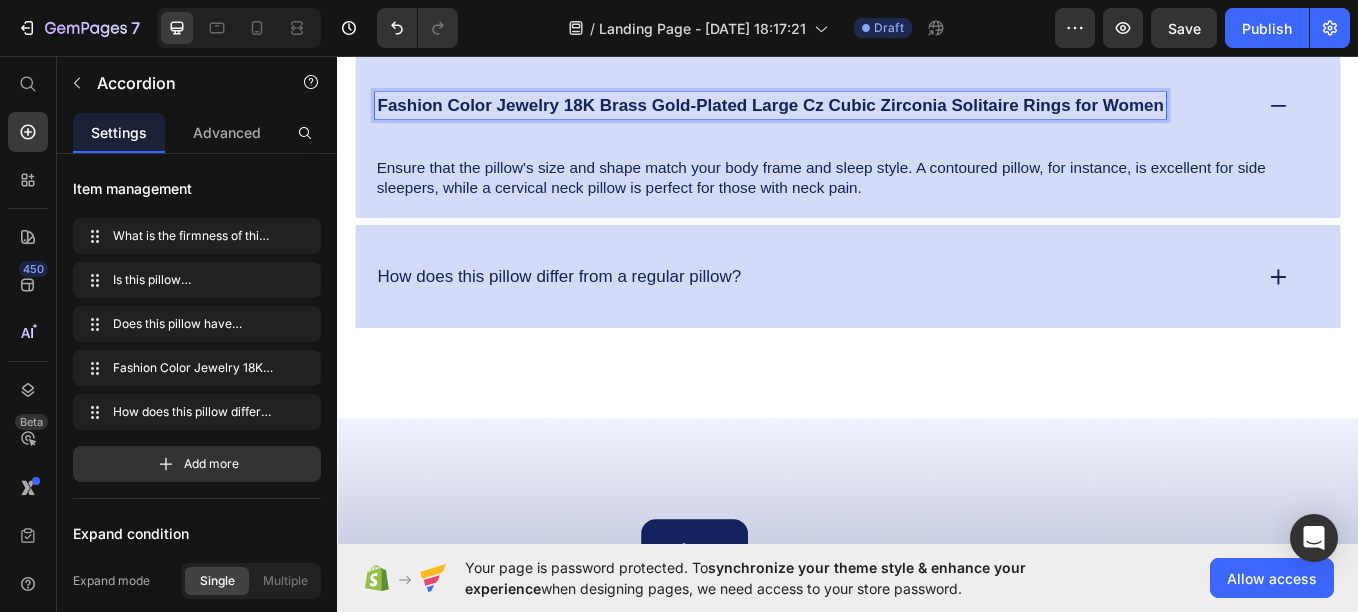 click on "How does this pillow differ from a regular pillow?" at bounding box center (897, 315) 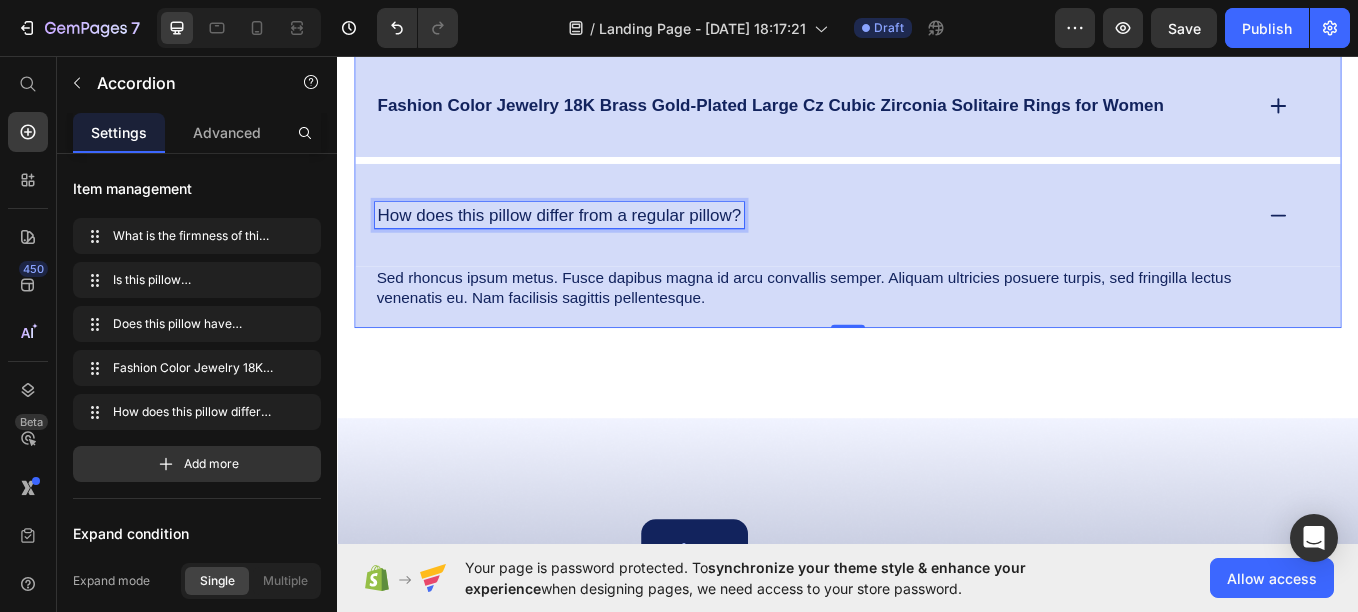 click on "How does this pillow differ from a regular pillow?" at bounding box center (598, 243) 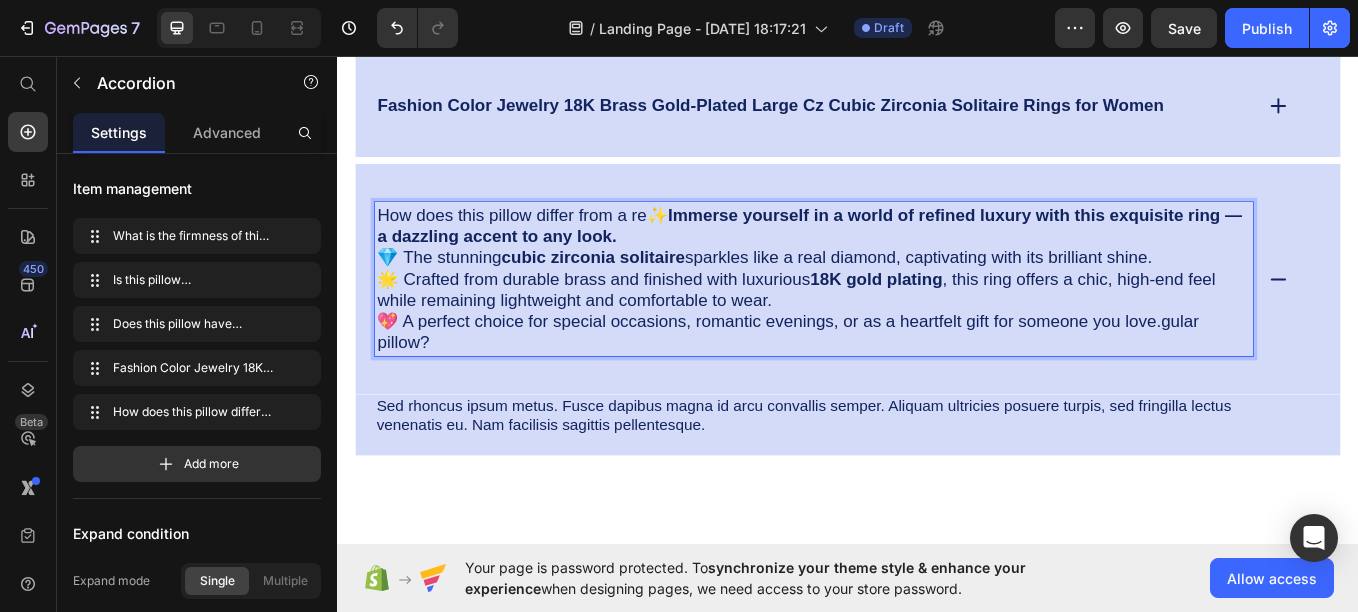click on "How does this pillow differ from a re✨  Immerse yourself in a world of refined luxury with this exquisite ring — a dazzling accent to any look." at bounding box center [897, 256] 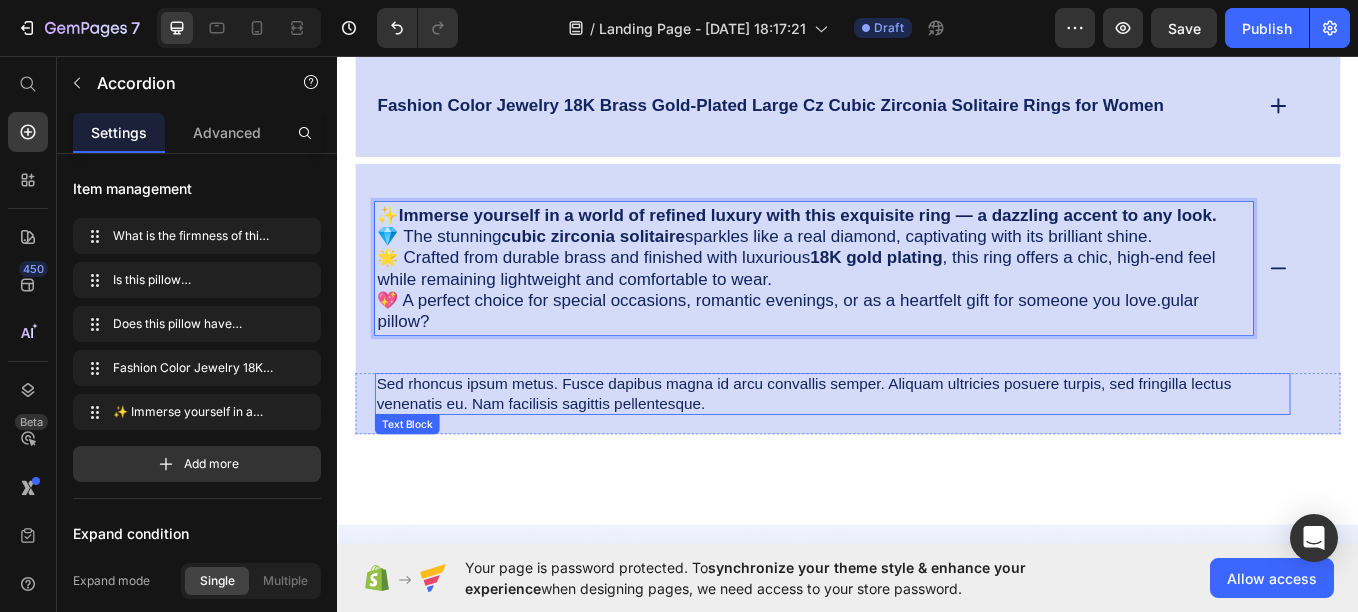 click on "Sed rhoncus ipsum metus. Fusce dapibus magna id arcu convallis semper. Aliquam ultricies posuere turpis, sed fringilla lectus venenatis eu. Nam facilisis sagittis pellentesque." at bounding box center (919, 453) 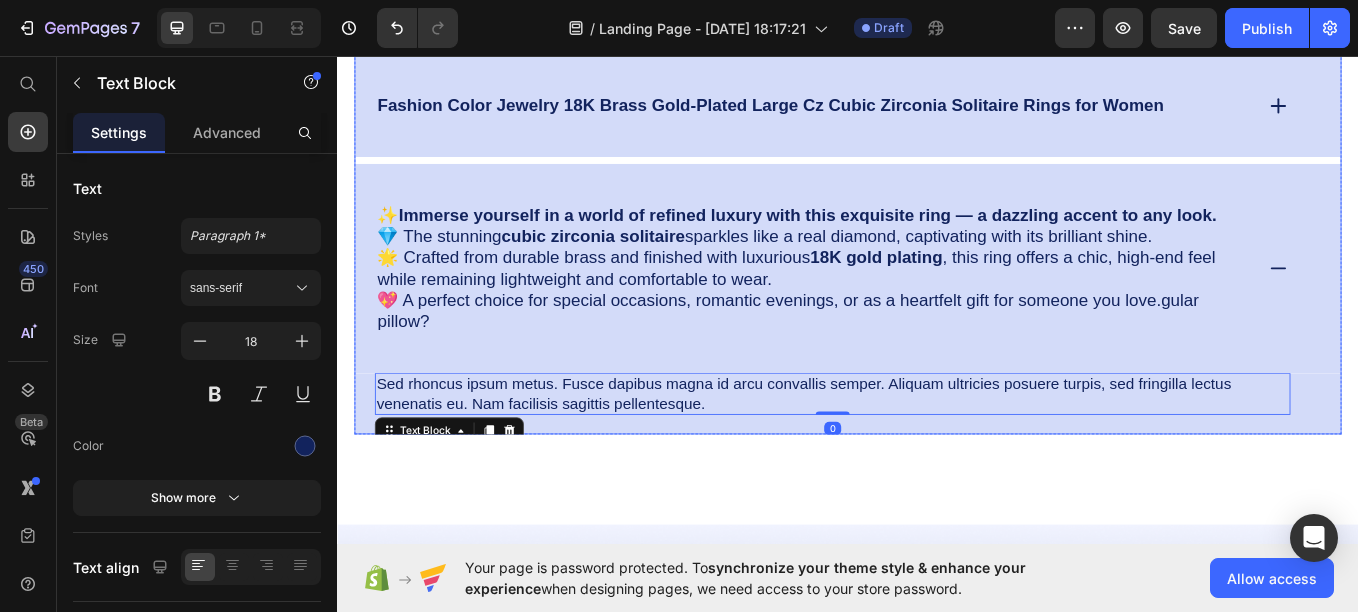 scroll, scrollTop: 7146, scrollLeft: 0, axis: vertical 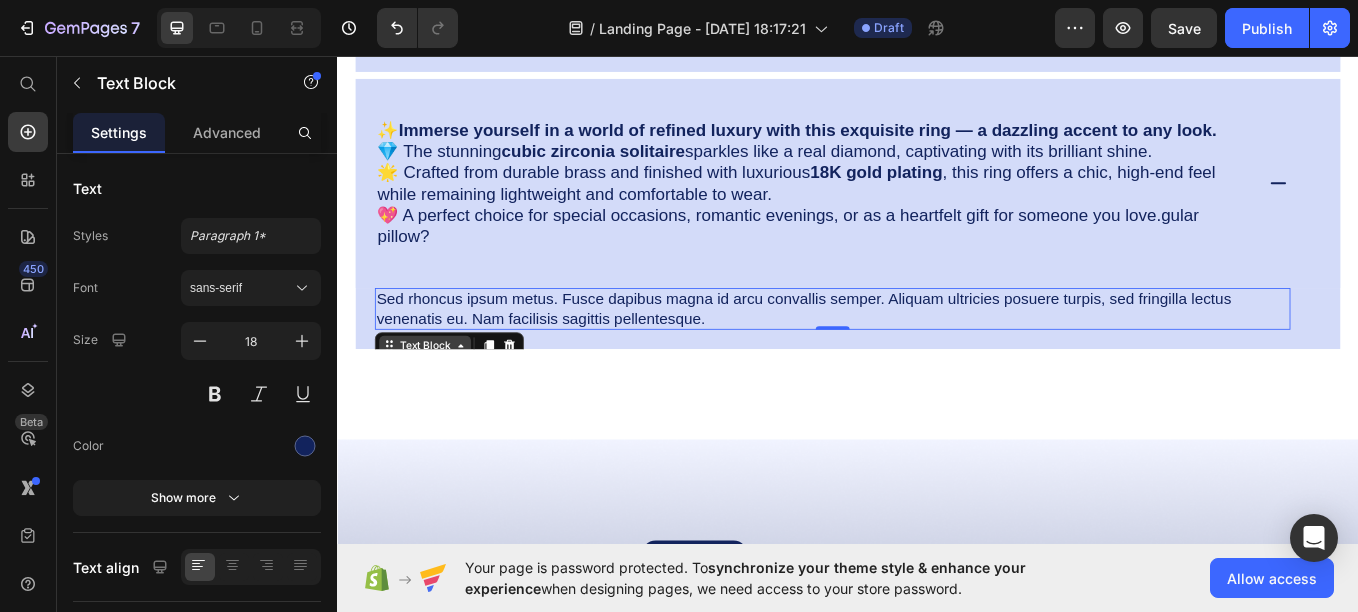 click on "Text Block" at bounding box center [440, 397] 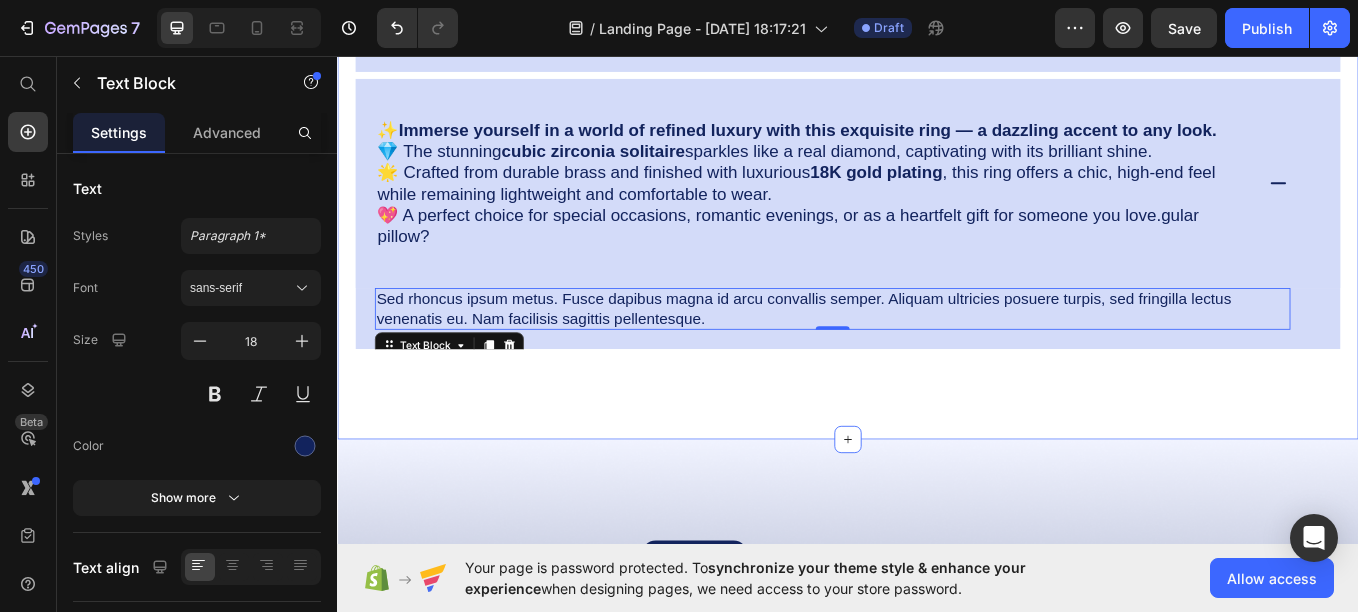 click on "FAQs Heading
What is the firmness of this pillow?
Is this pillow hypoallergenic?
Does this pillow have breathable materials?
Fashion Color Jewelry 18K Brass Gold-Plated Large Cz Cubic Zirconia Solitaire Rings for Women
✨  Immerse yourself in a world of refined luxury with this exquisite ring — a dazzling accent to any look. 💎 The stunning  cubic zirconia solitaire  sparkles like a real diamond, captivating with its brilliant shine. 🌟 Crafted from durable brass and finished with luxurious  18K gold plating , this ring offers a chic, high-end feel while remaining lightweight and comfortable to wear. 💖 A perfect choice for special occasions, romantic evenings, or as a heartfelt gift for someone you love.gular pillow? Sed rhoncus ipsum metus. Fusce dapibus magna id arcu convallis semper. Aliquam ultricies posuere turpis, sed fringilla lectus venenatis eu. Nam facilisis sagittis pellentesque. Text Block Row 1 col Accordion Row 1 col   0 Row Accordion Row Section 10" at bounding box center [937, -52] 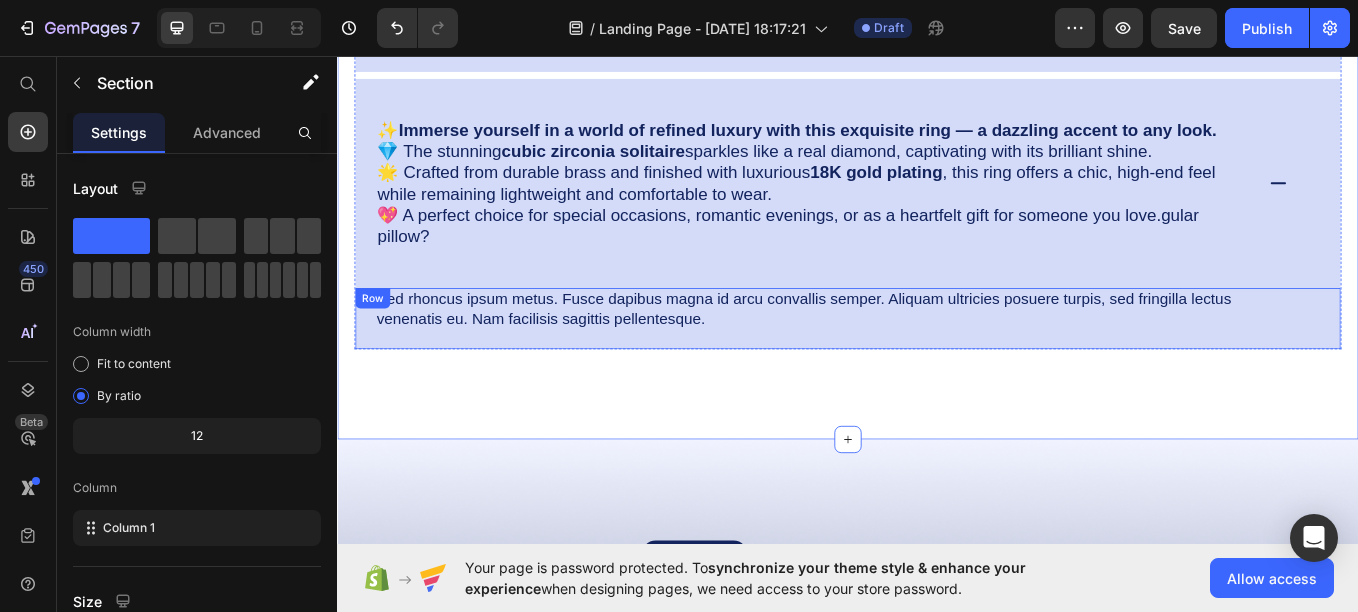 click on "Sed rhoncus ipsum metus. Fusce dapibus magna id arcu convallis semper. Aliquam ultricies posuere turpis, sed fringilla lectus venenatis eu. Nam facilisis sagittis pellentesque." at bounding box center [919, 353] 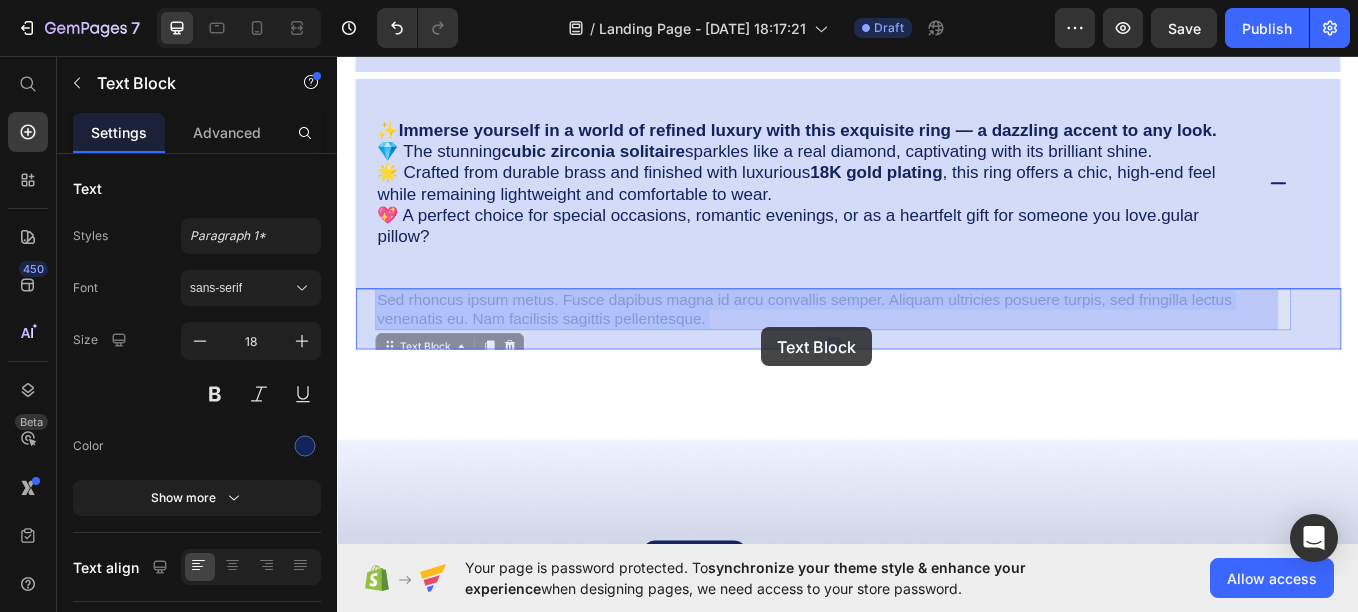 drag, startPoint x: 388, startPoint y: 336, endPoint x: 835, endPoint y: 375, distance: 448.69812 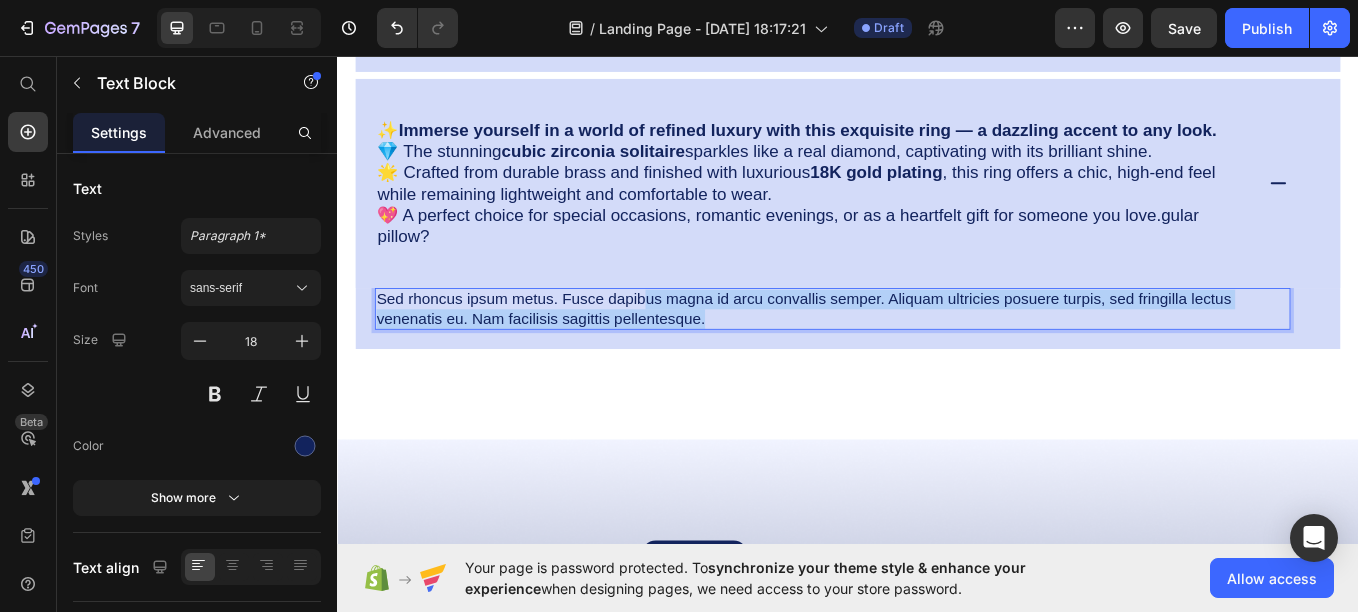 drag, startPoint x: 776, startPoint y: 361, endPoint x: 700, endPoint y: 341, distance: 78.58753 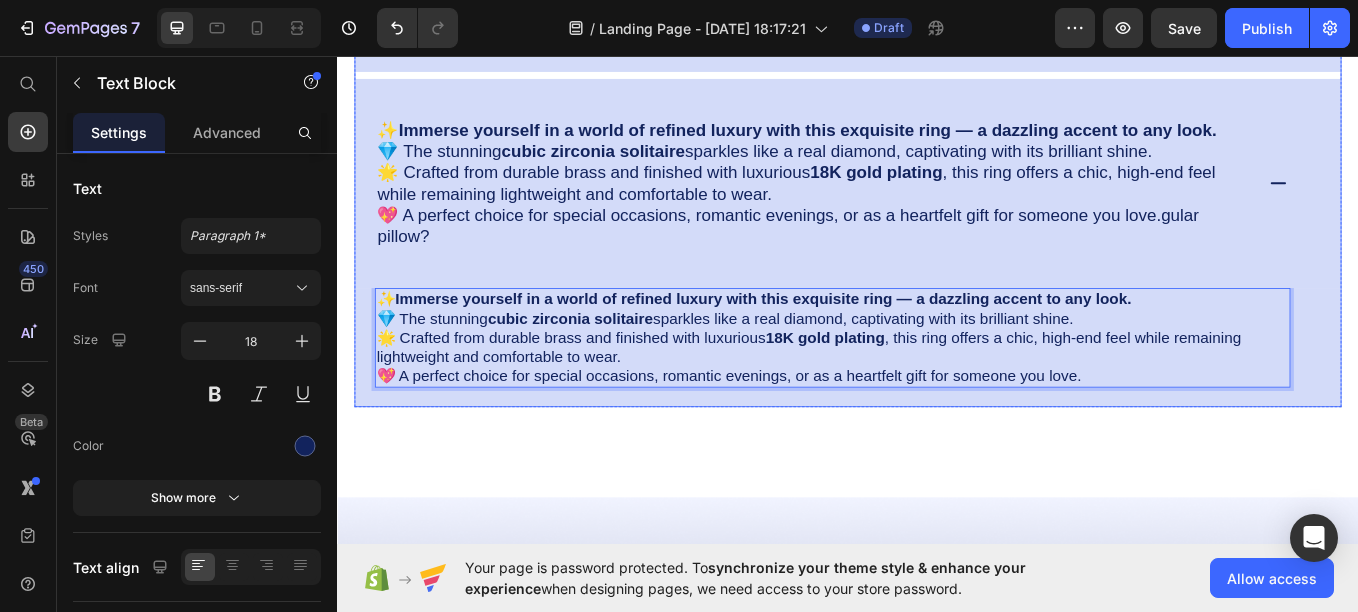 click on "✨  Immerse yourself in a world of refined luxury with this exquisite ring — a dazzling accent to any look." at bounding box center [897, 143] 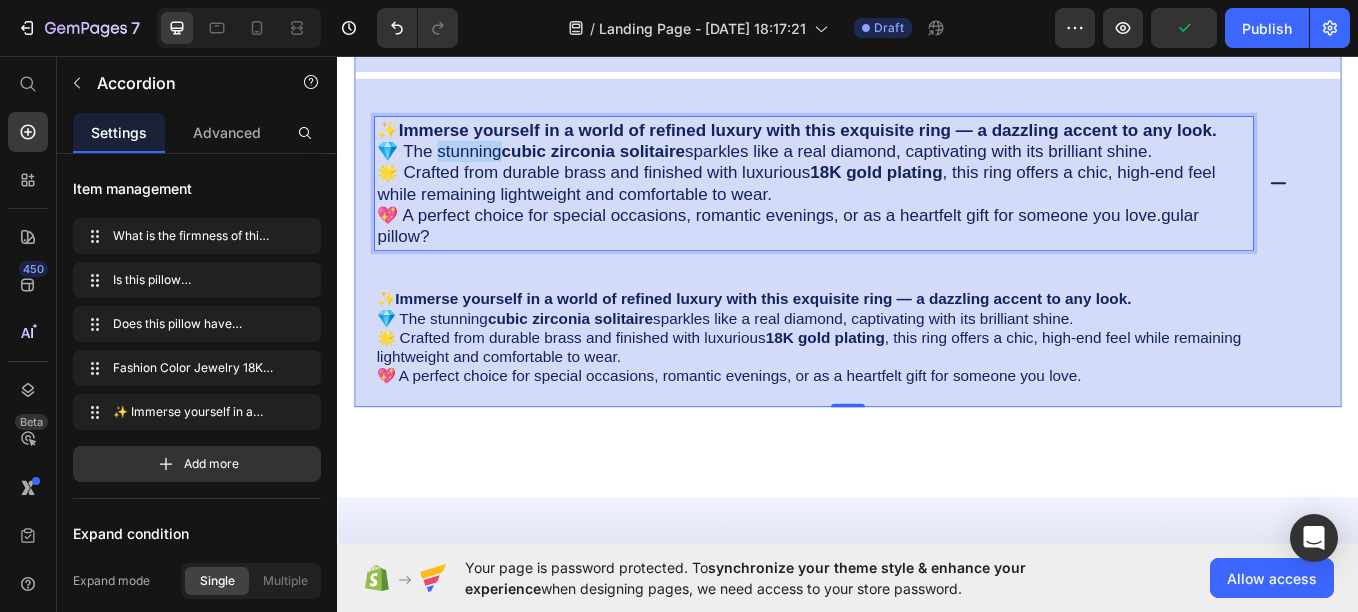 click on "💎 The stunning  cubic zirconia solitaire  sparkles like a real diamond, captivating with its brilliant shine. 🌟 Crafted from durable brass and finished with luxurious  18K gold plating , this ring offers a chic, high-end feel while remaining lightweight and comfortable to wear. 💖 A perfect choice for special occasions, romantic evenings, or as a heartfelt gift for someone you love.gular pillow?" at bounding box center (897, 218) 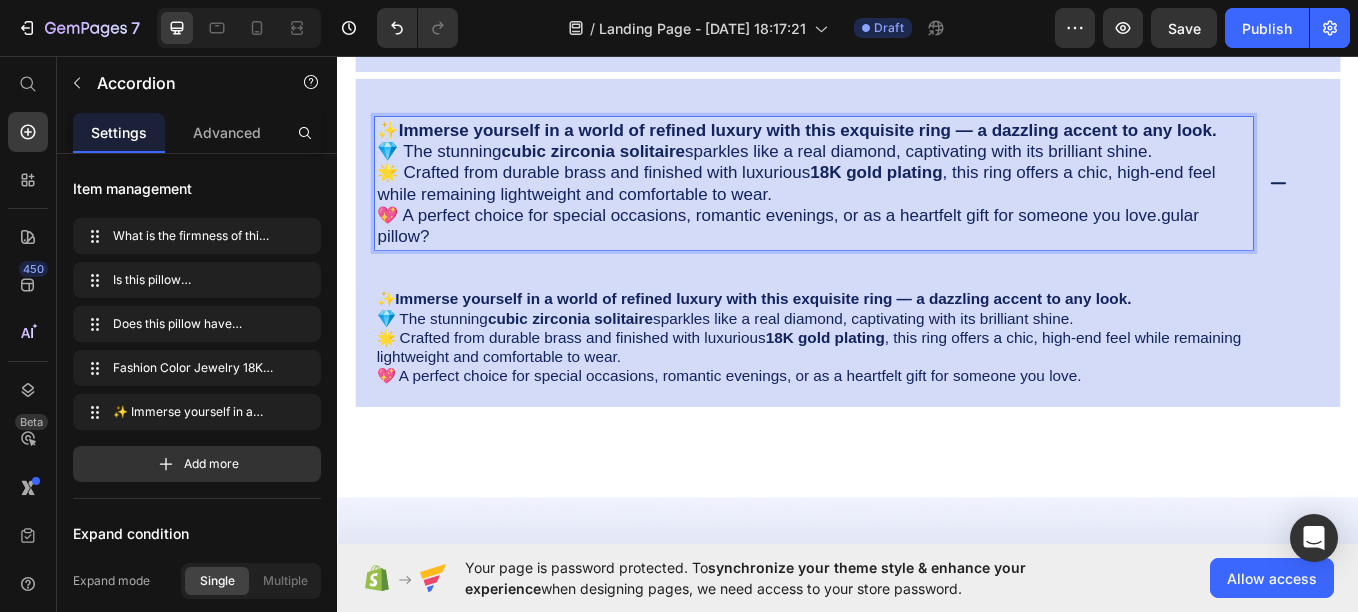 click on "💎 The stunning  cubic zirconia solitaire  sparkles like a real diamond, captivating with its brilliant shine. 🌟 Crafted from durable brass and finished with luxurious  18K gold plating , this ring offers a chic, high-end feel while remaining lightweight and comfortable to wear. 💖 A perfect choice for special occasions, romantic evenings, or as a heartfelt gift for someone you love.gular pillow?" at bounding box center (897, 218) 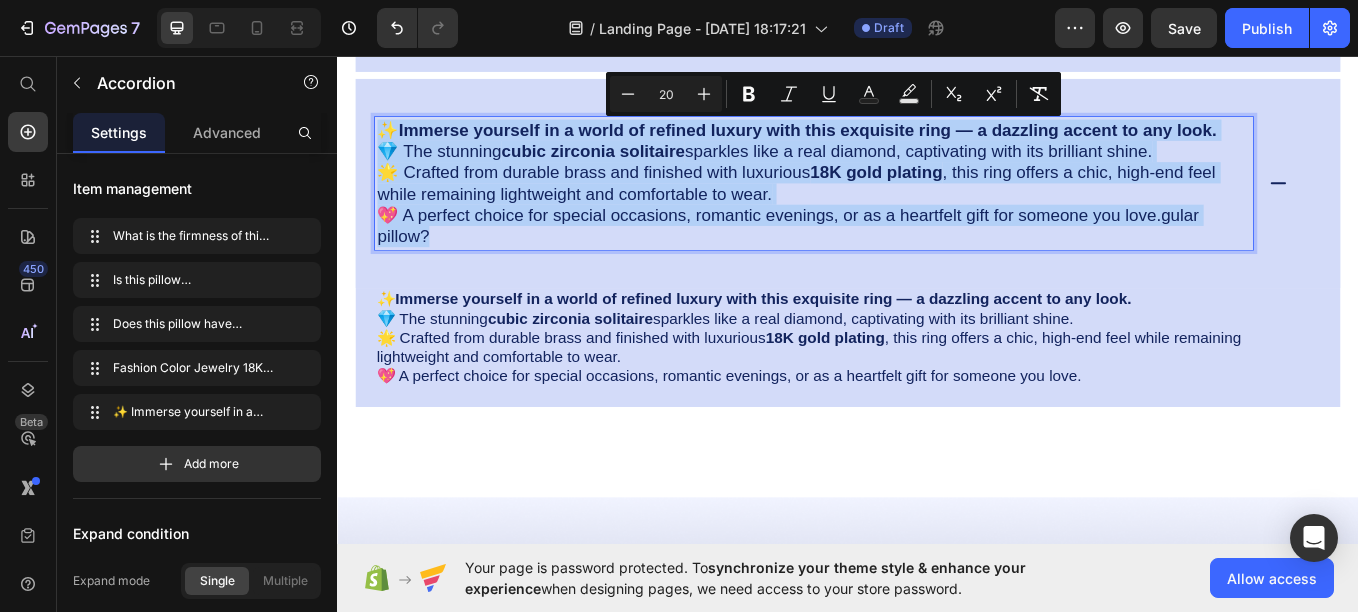 drag, startPoint x: 394, startPoint y: 138, endPoint x: 489, endPoint y: 260, distance: 154.62535 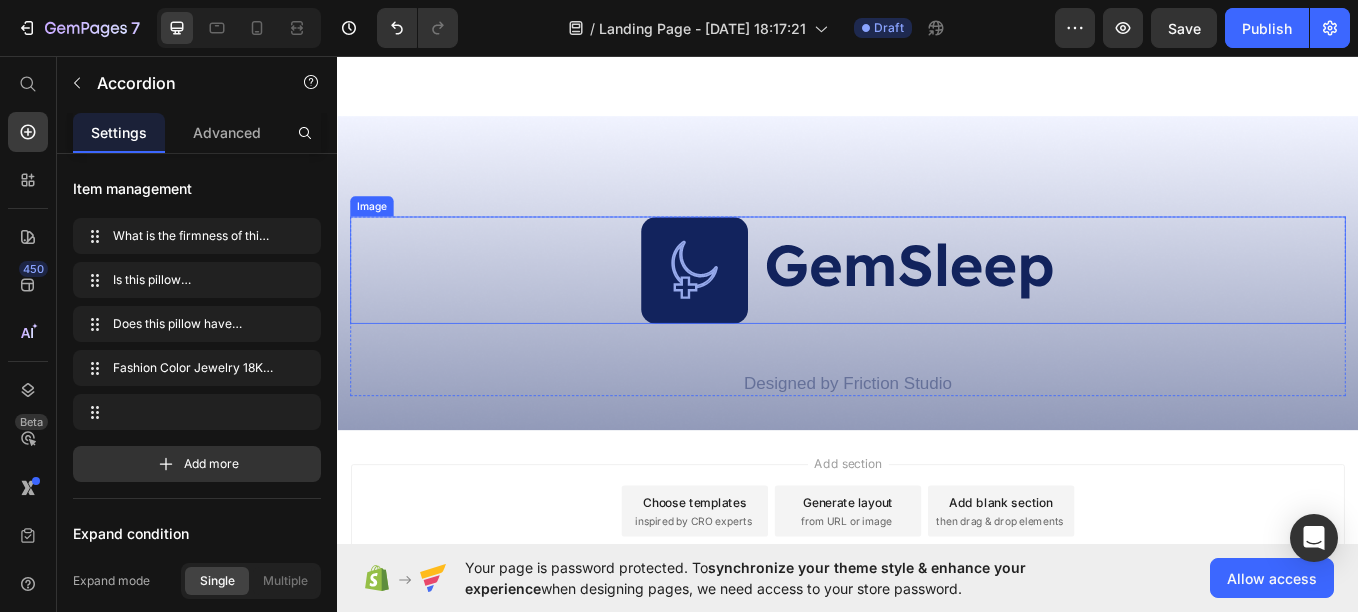 scroll, scrollTop: 7418, scrollLeft: 0, axis: vertical 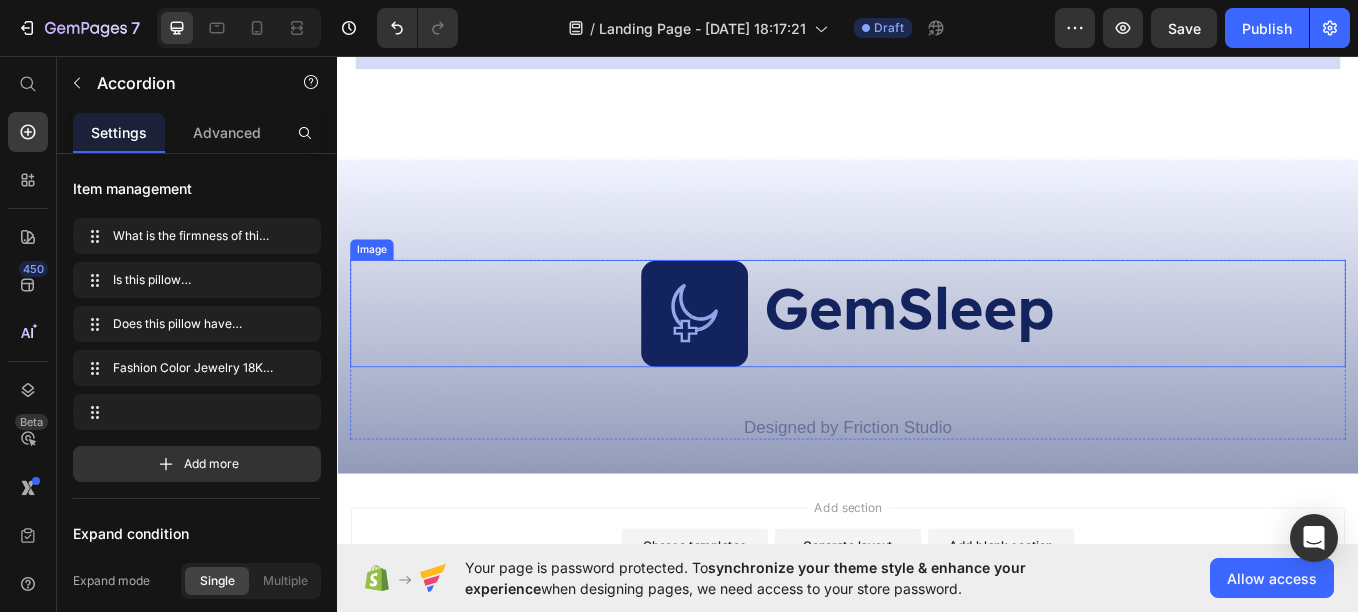 click at bounding box center (937, 359) 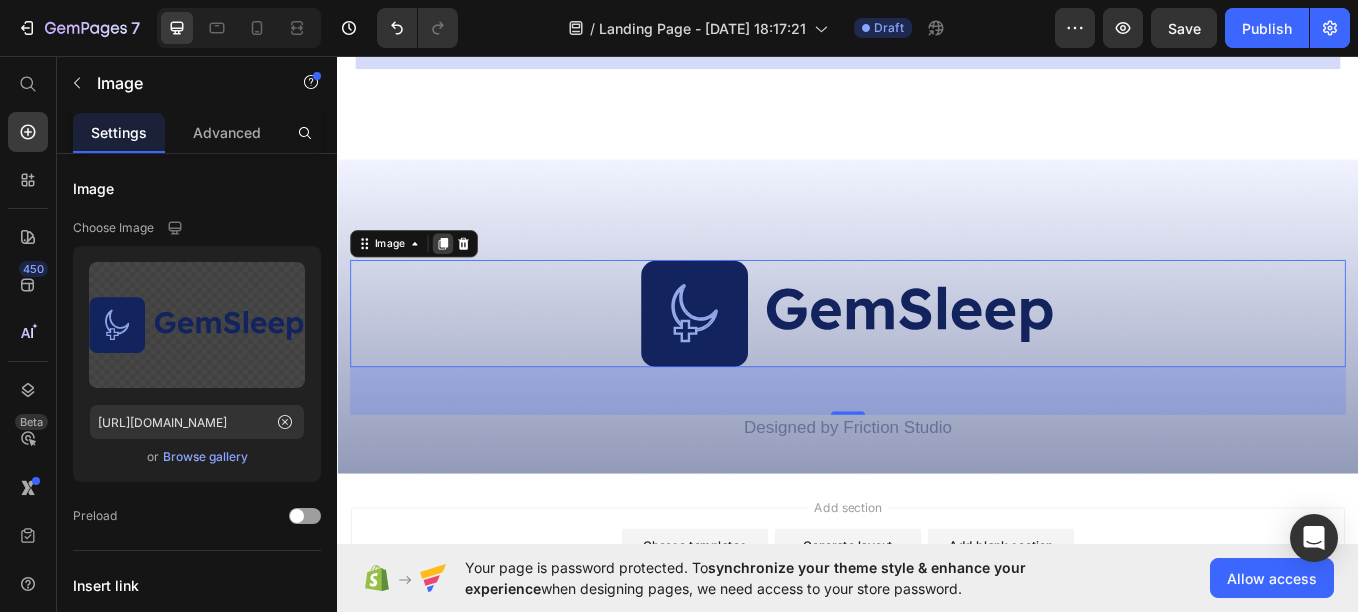 click 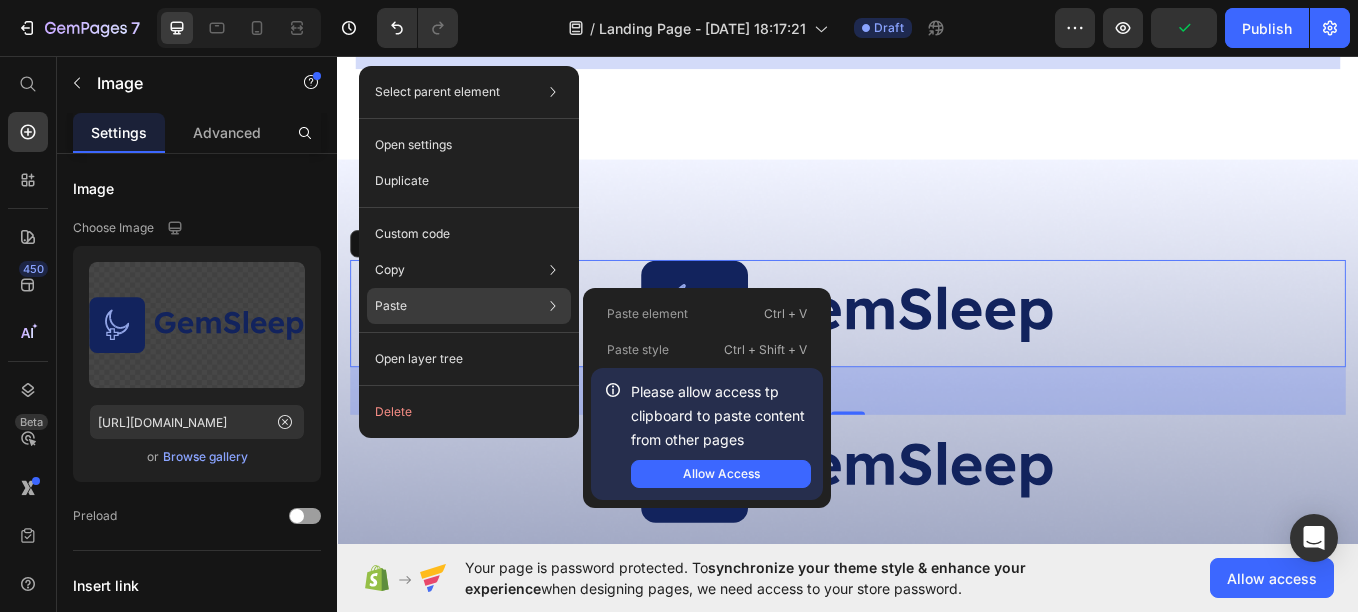 click on "Paste Paste element  Ctrl + V Paste style  Ctrl + Shift + V  Please allow access tp clipboard to paste content from other pages  Allow Access" 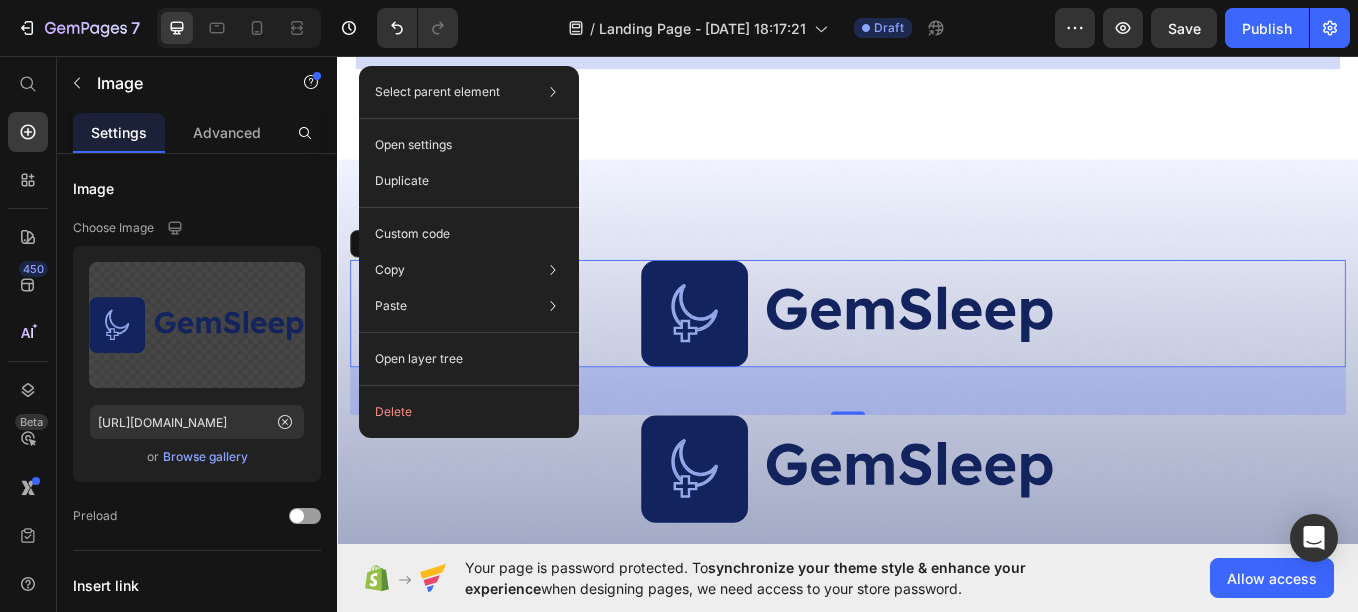 click at bounding box center (937, 359) 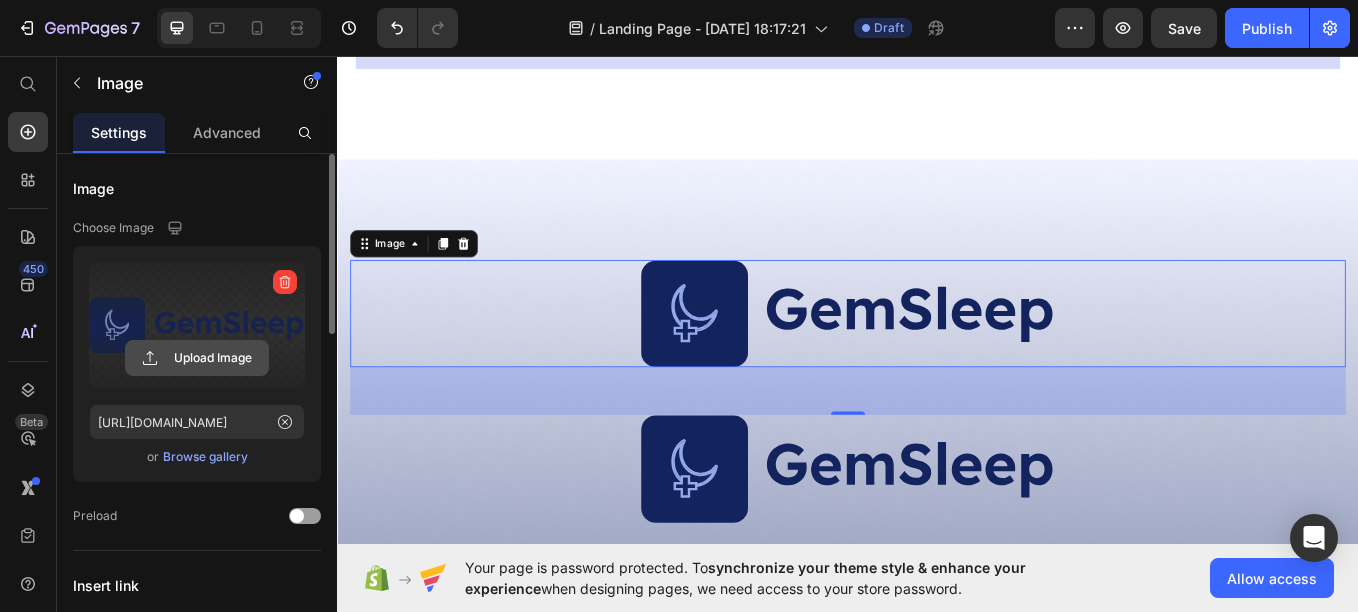 click 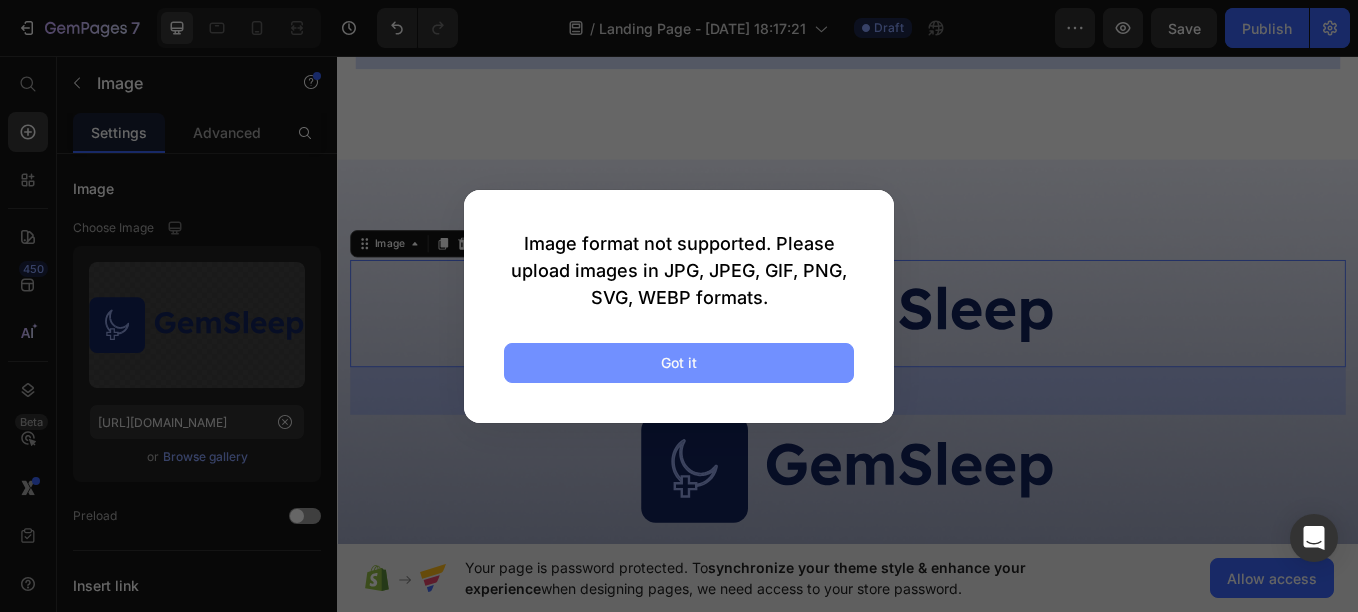 click on "Got it" at bounding box center (679, 363) 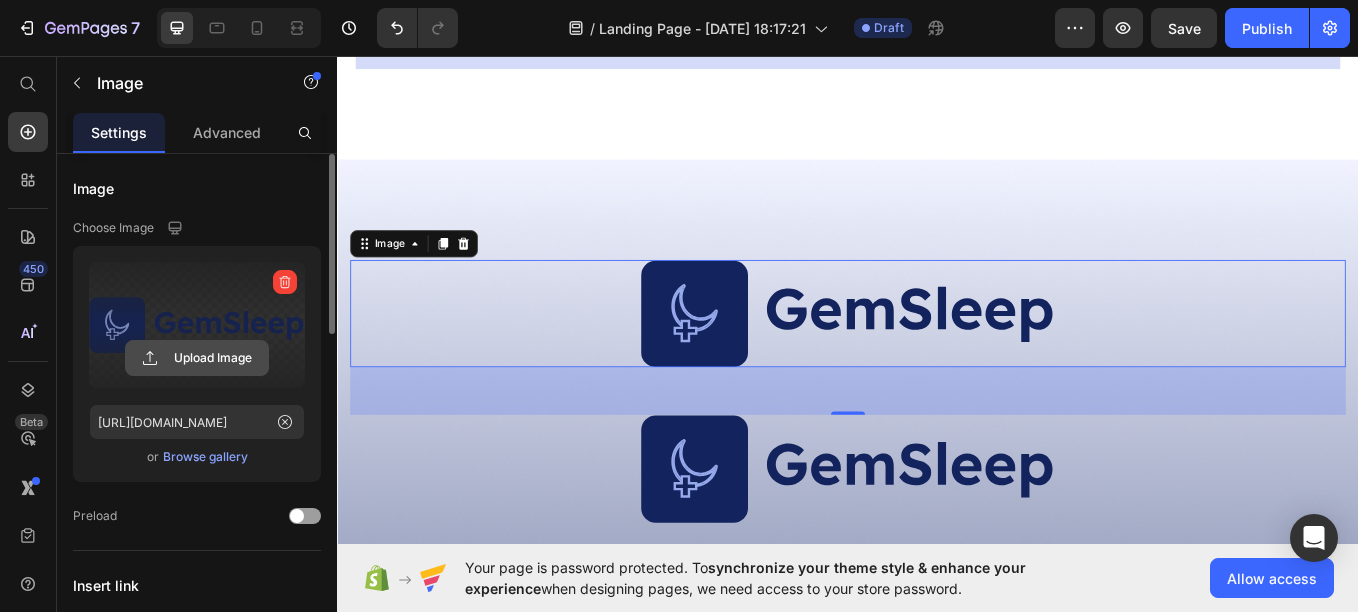 click 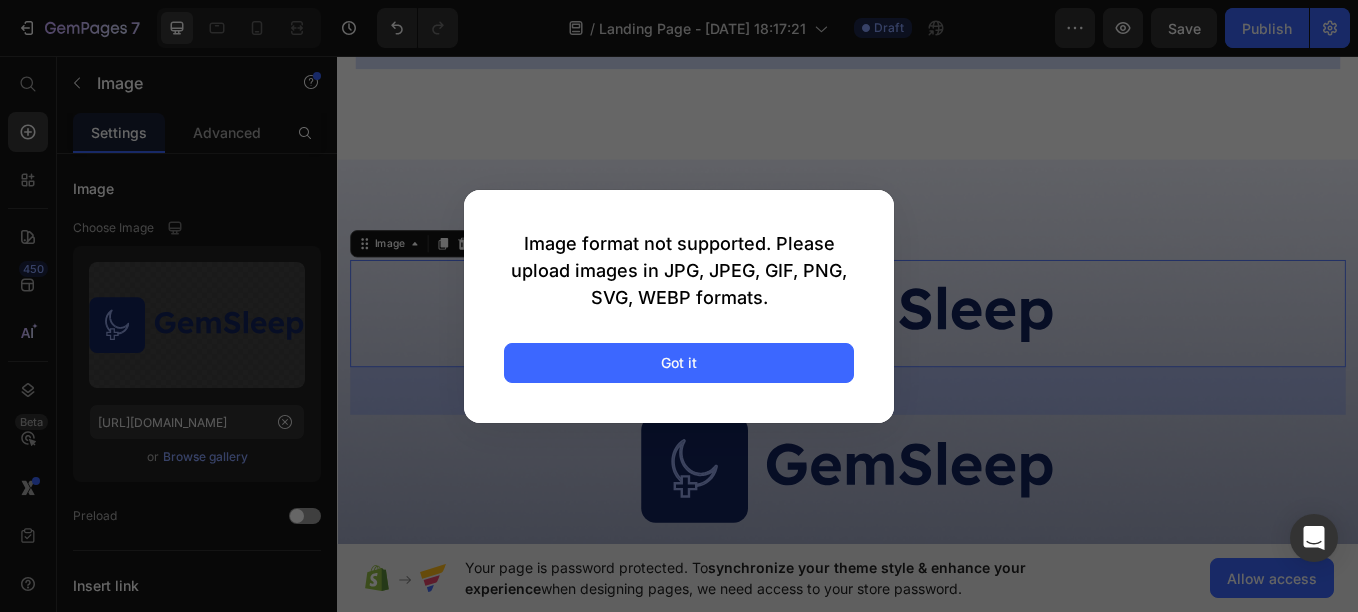 click on "Image format not supported. Please upload images in JPG, JPEG, GIF, PNG, SVG, WEBP formats." at bounding box center (679, 270) 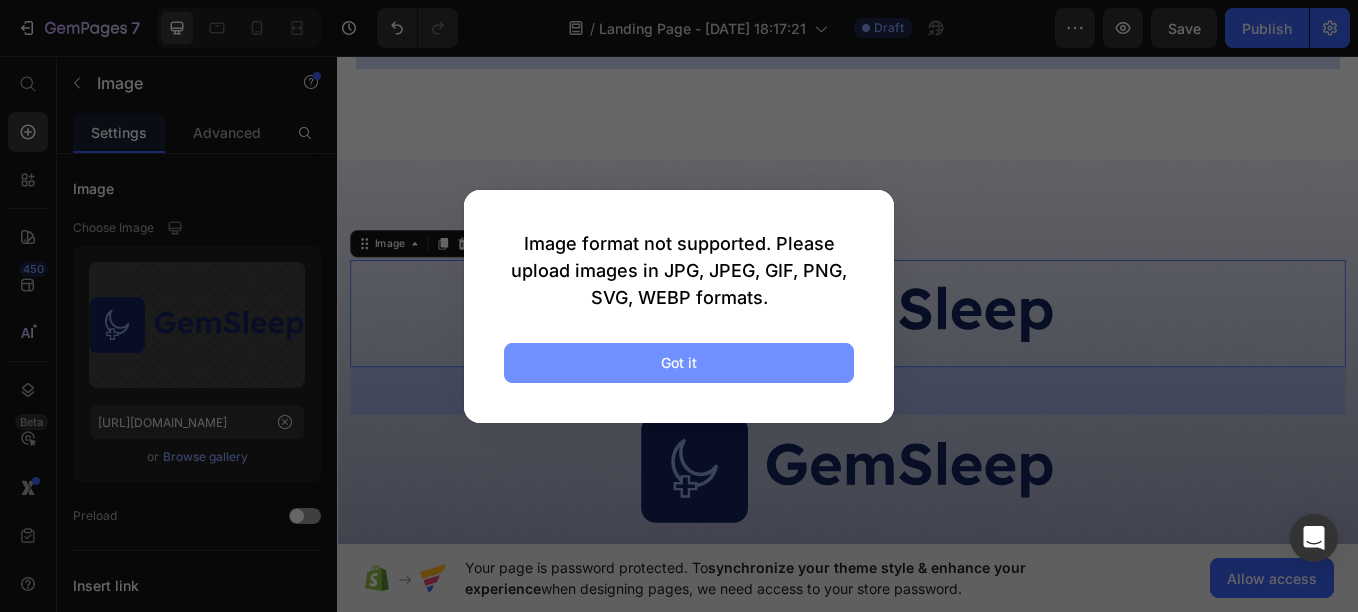 click on "Got it" at bounding box center (679, 363) 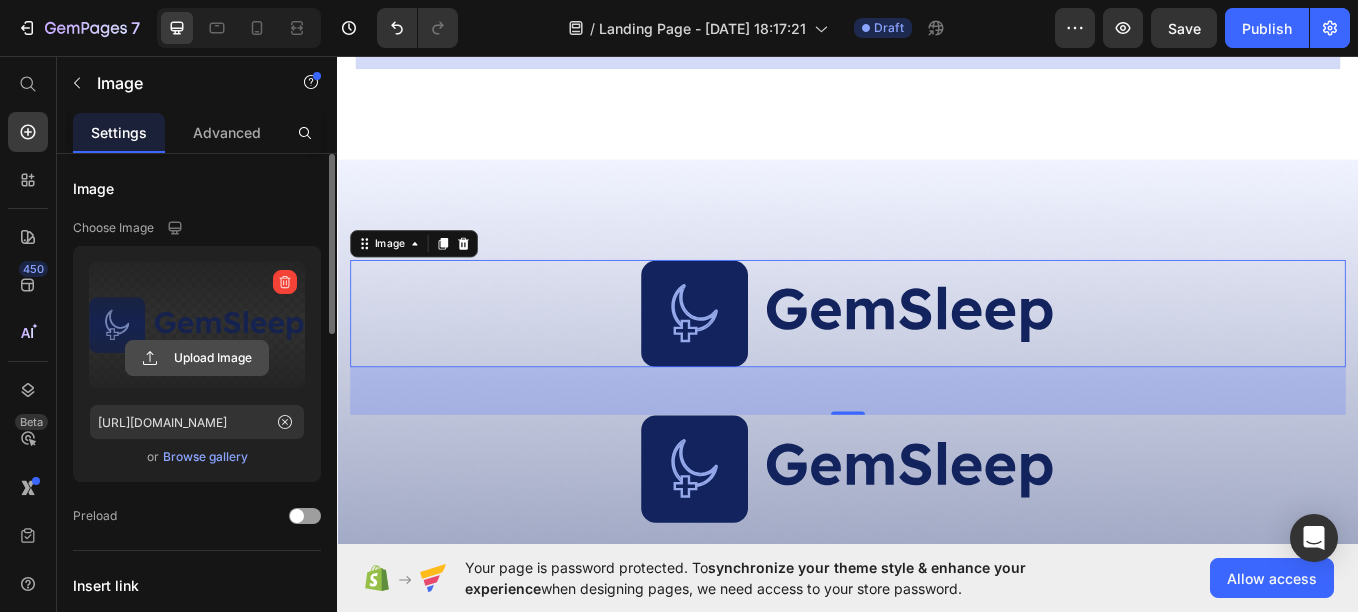 click 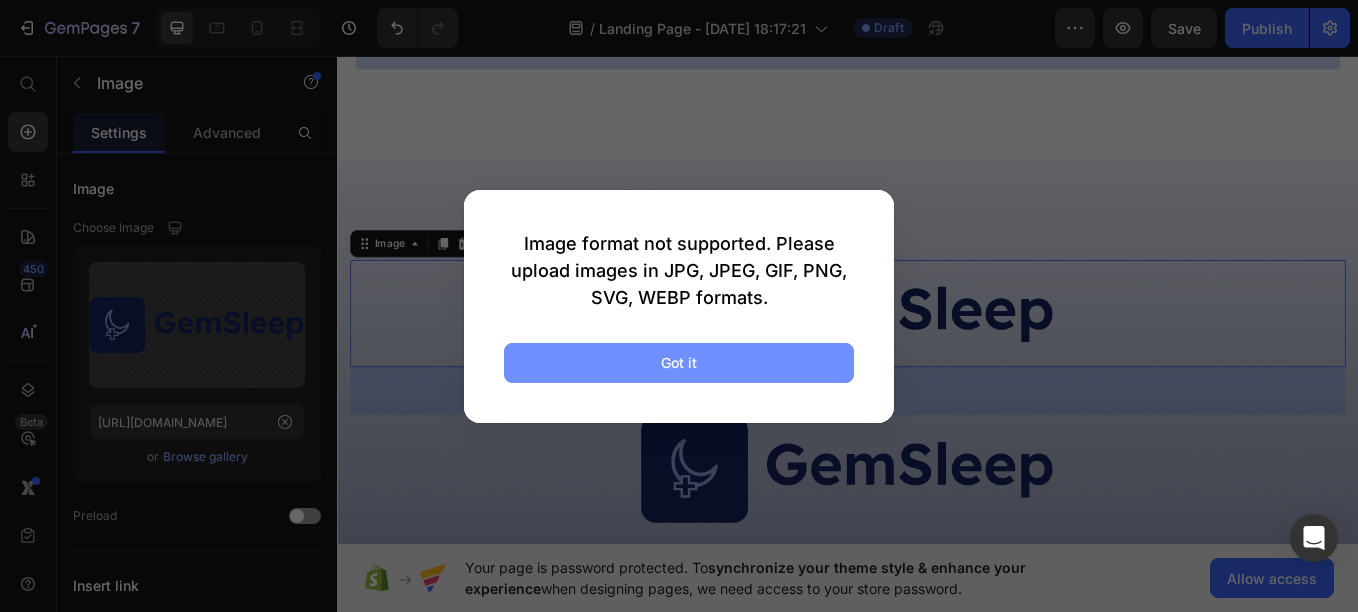 click on "Got it" at bounding box center (679, 363) 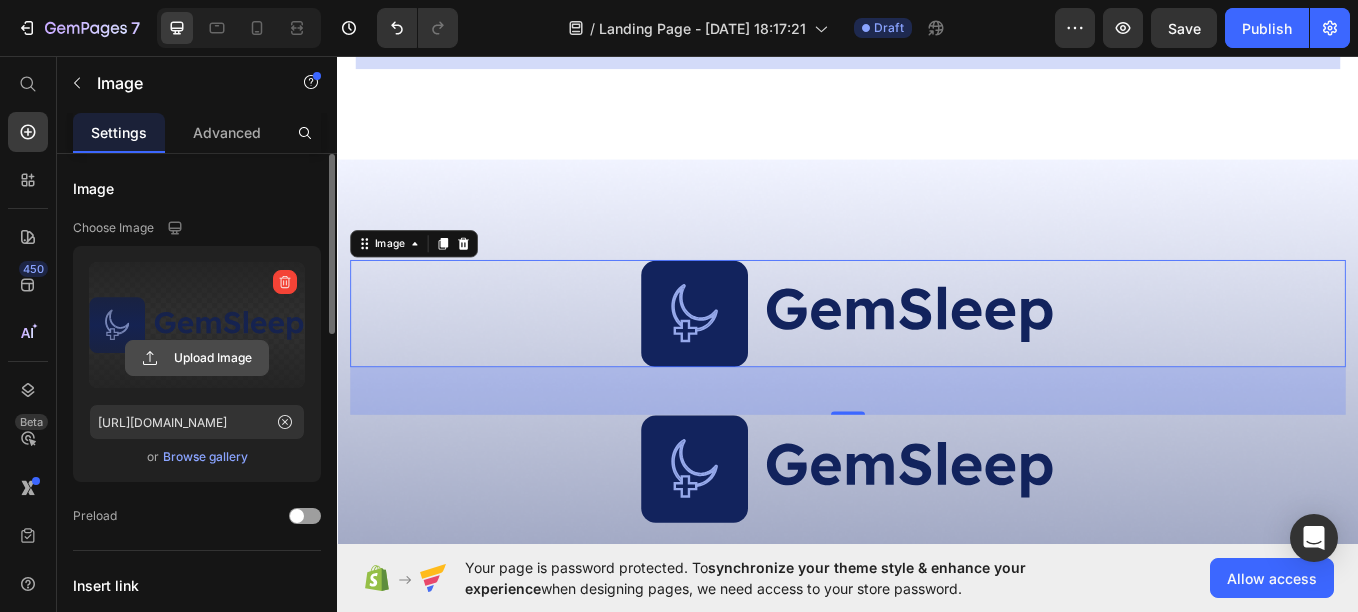 click 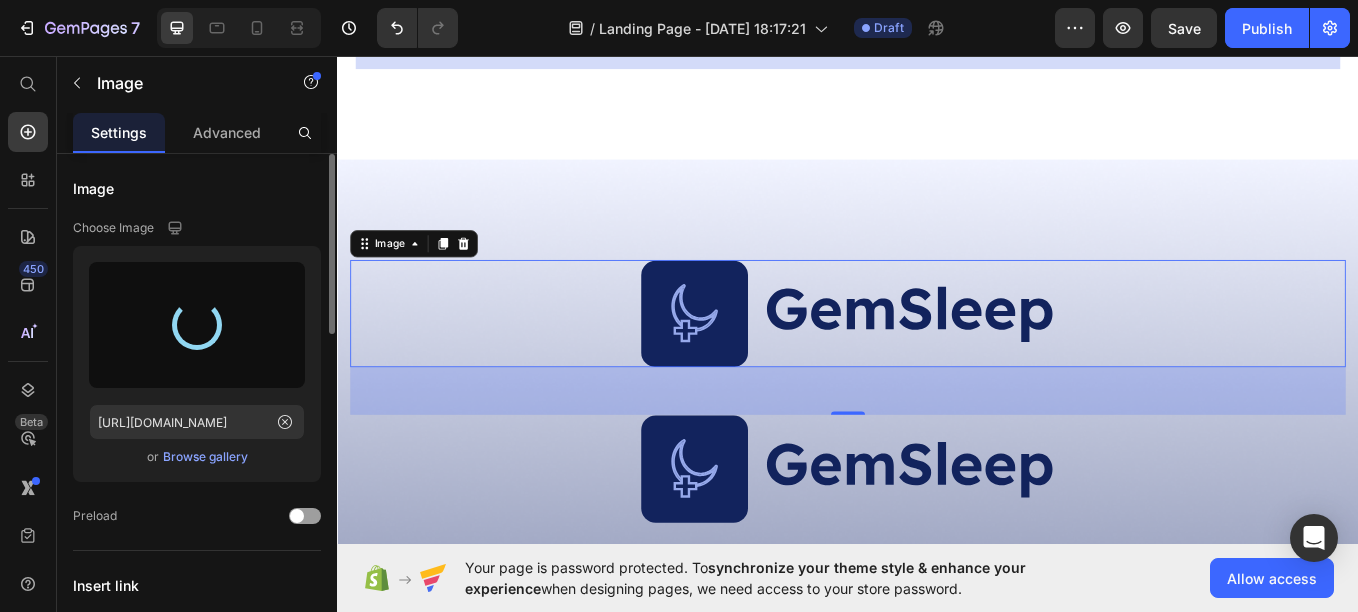 type on "[URL][DOMAIN_NAME]" 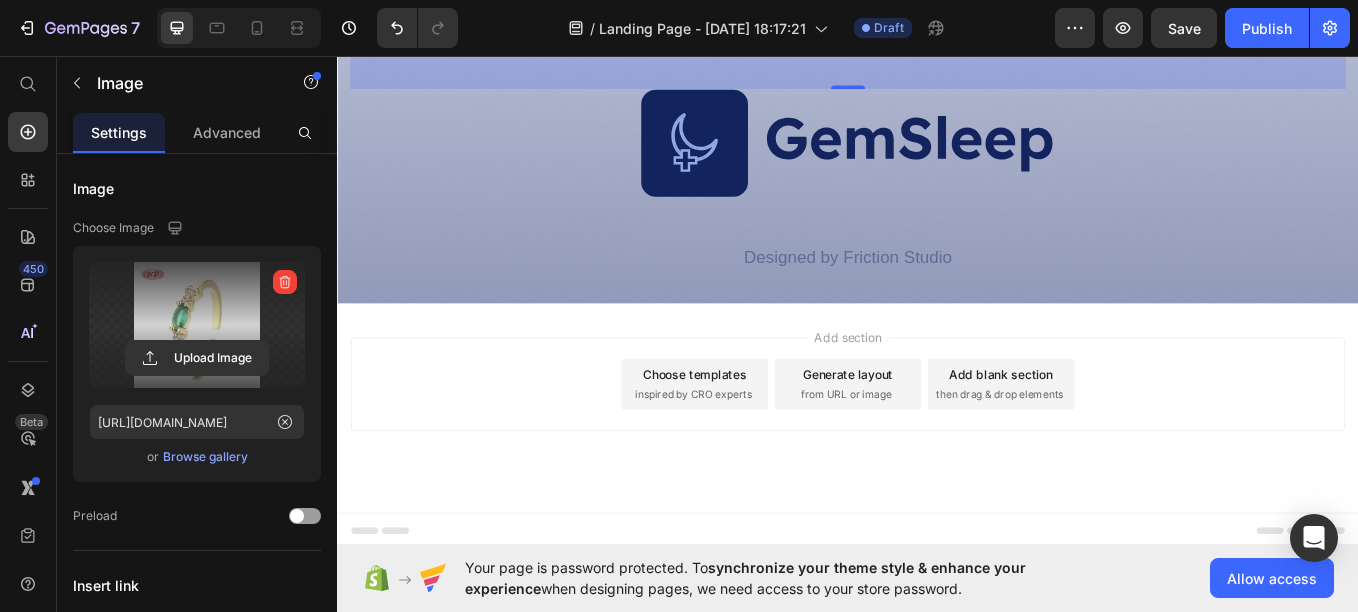 scroll, scrollTop: 7619, scrollLeft: 0, axis: vertical 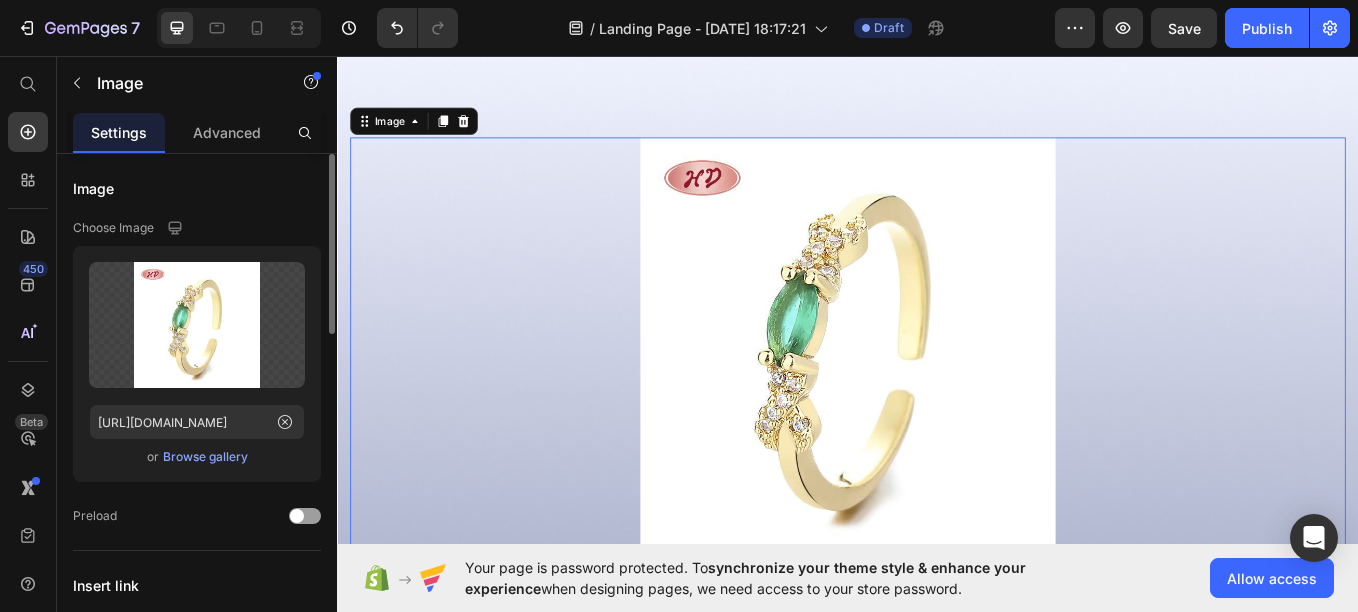 click on "Browse gallery" at bounding box center [205, 457] 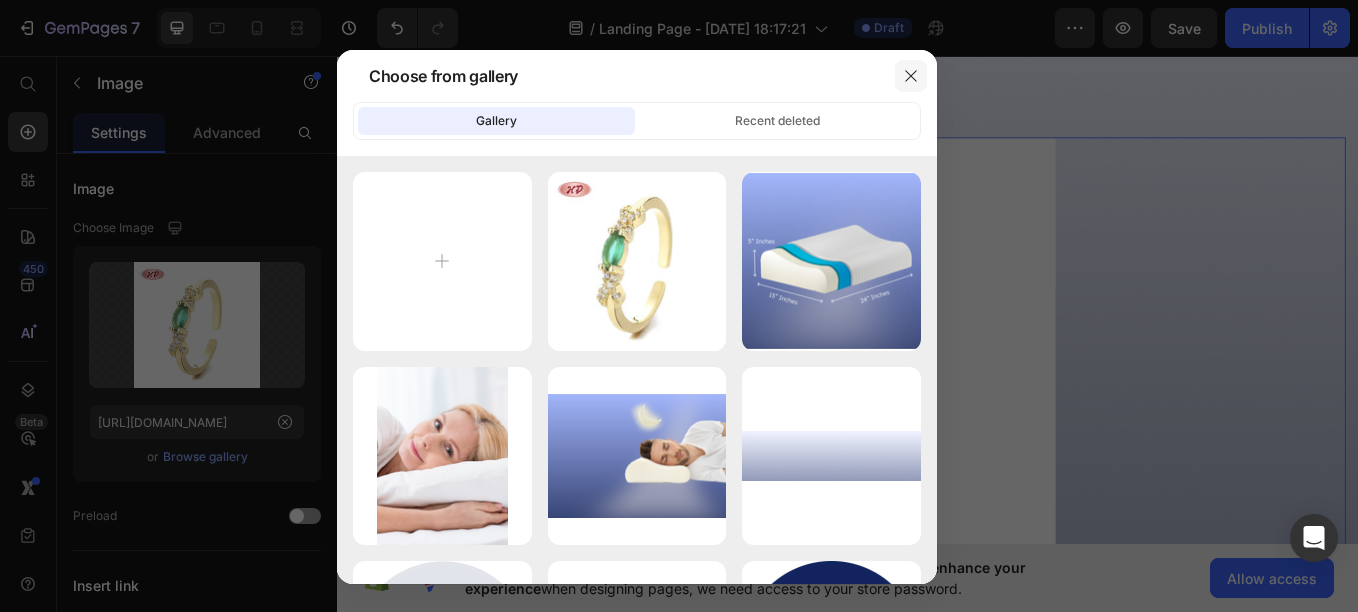 click 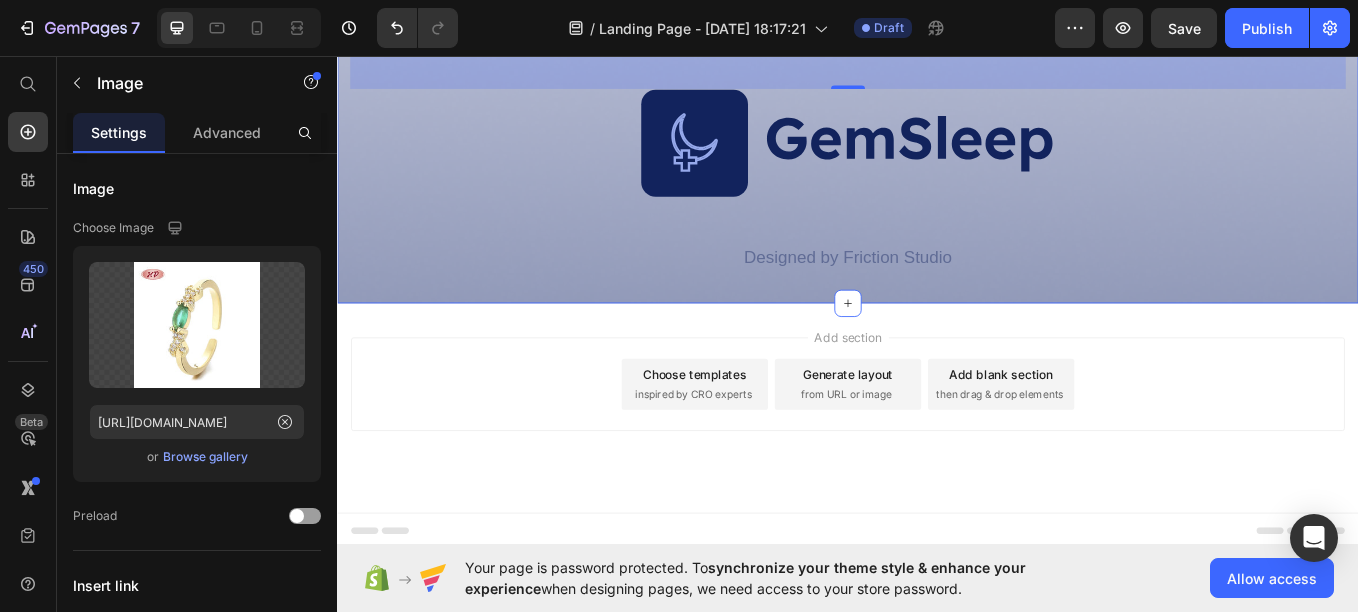 scroll, scrollTop: 7720, scrollLeft: 0, axis: vertical 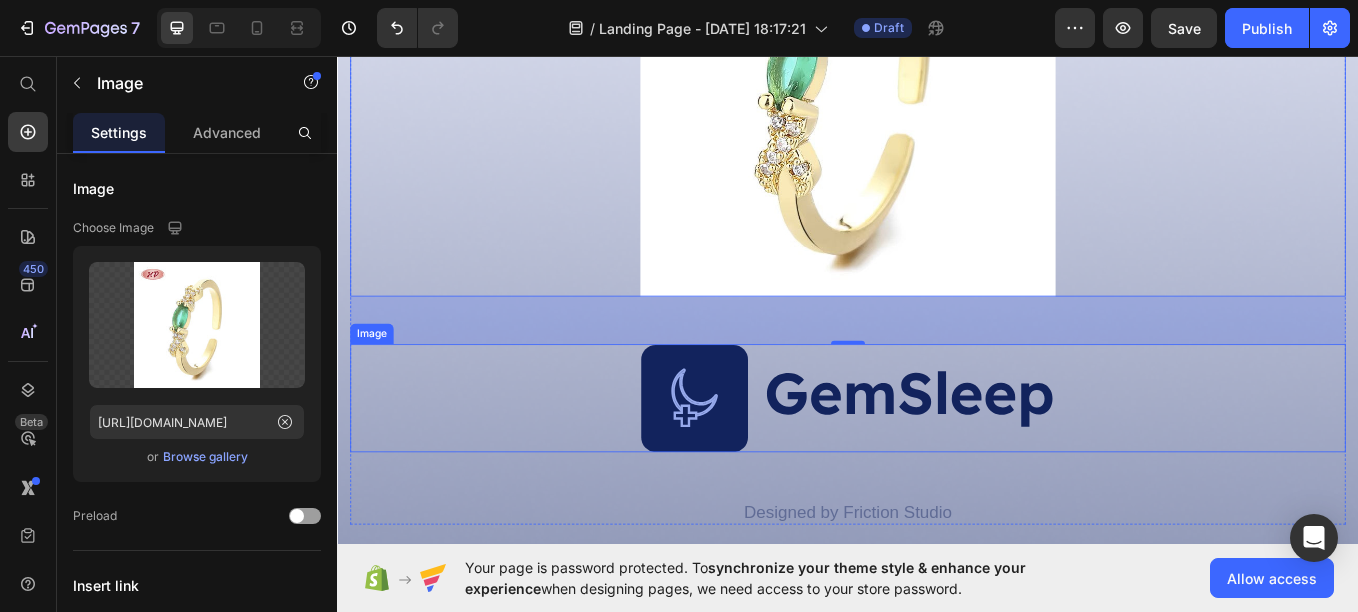 click at bounding box center (937, 458) 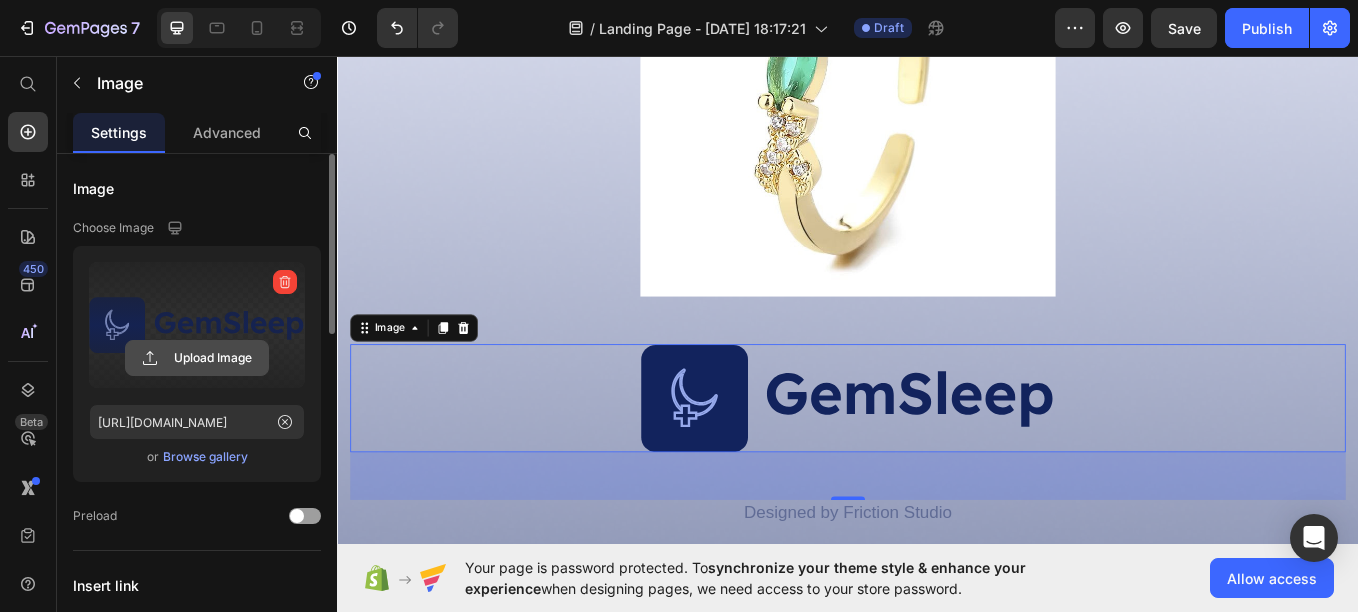 click 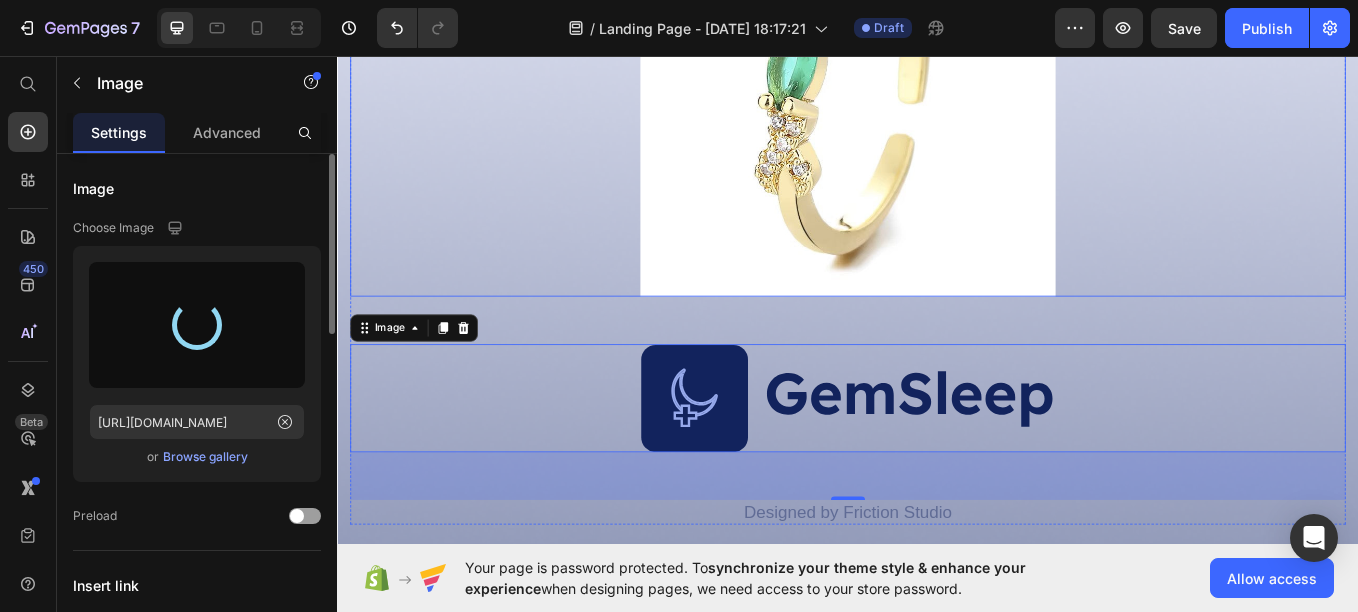 type on "[URL][DOMAIN_NAME]" 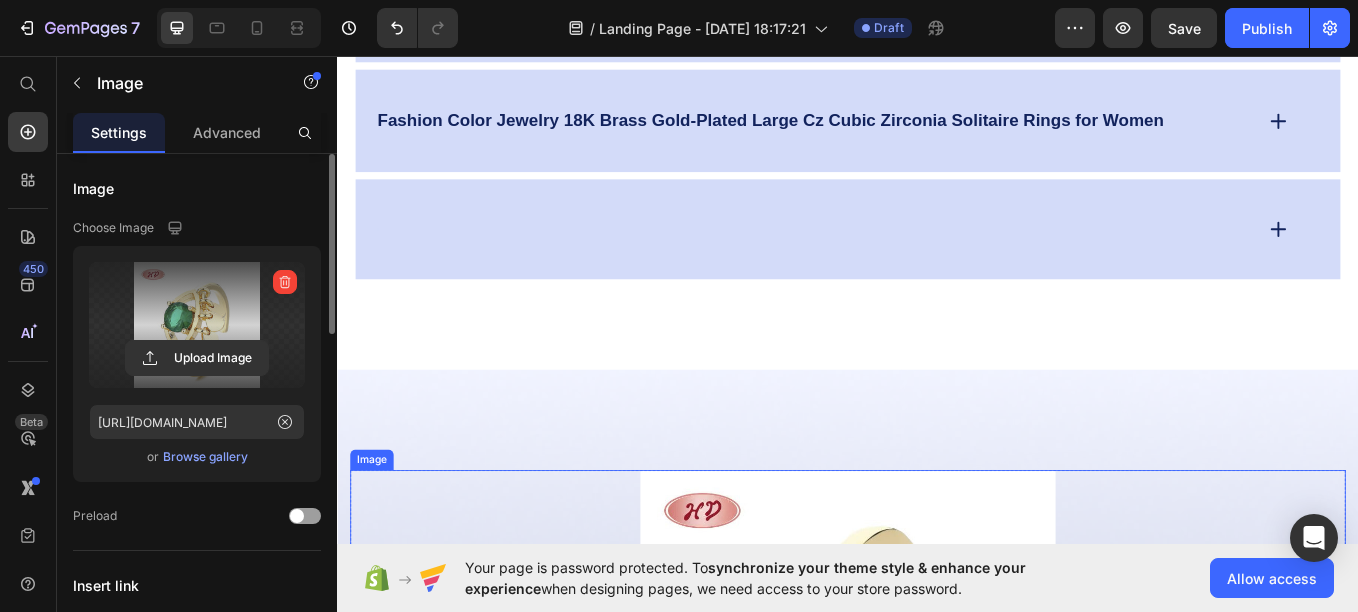 scroll, scrollTop: 6880, scrollLeft: 0, axis: vertical 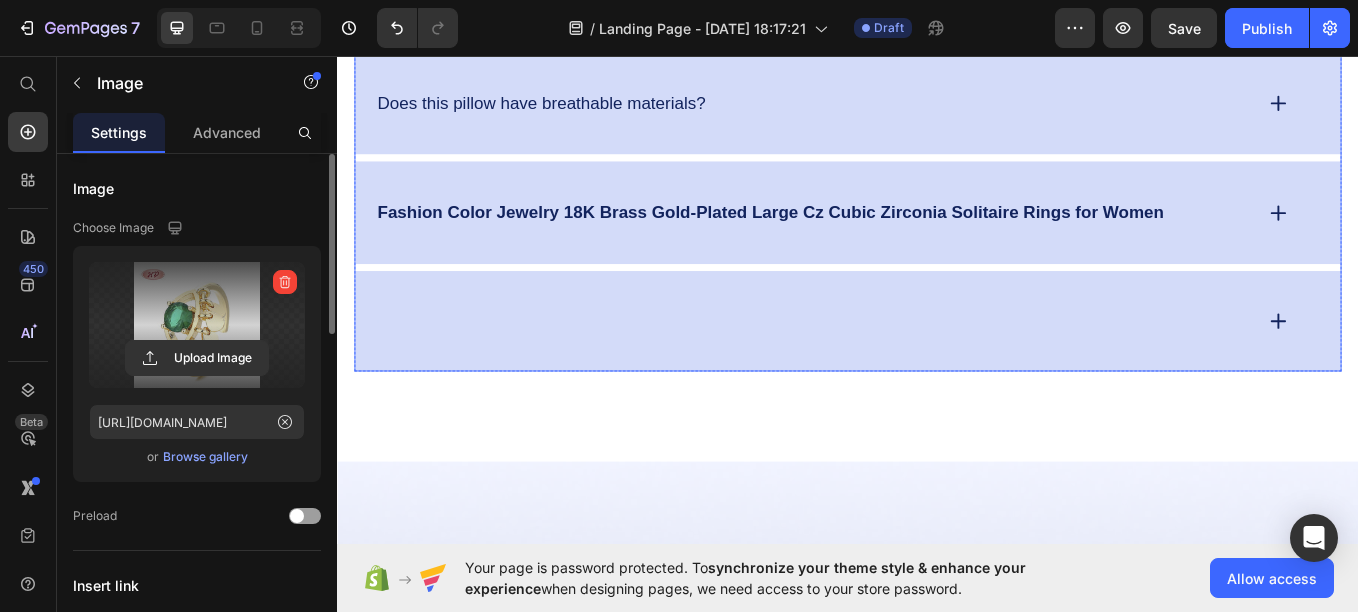 click 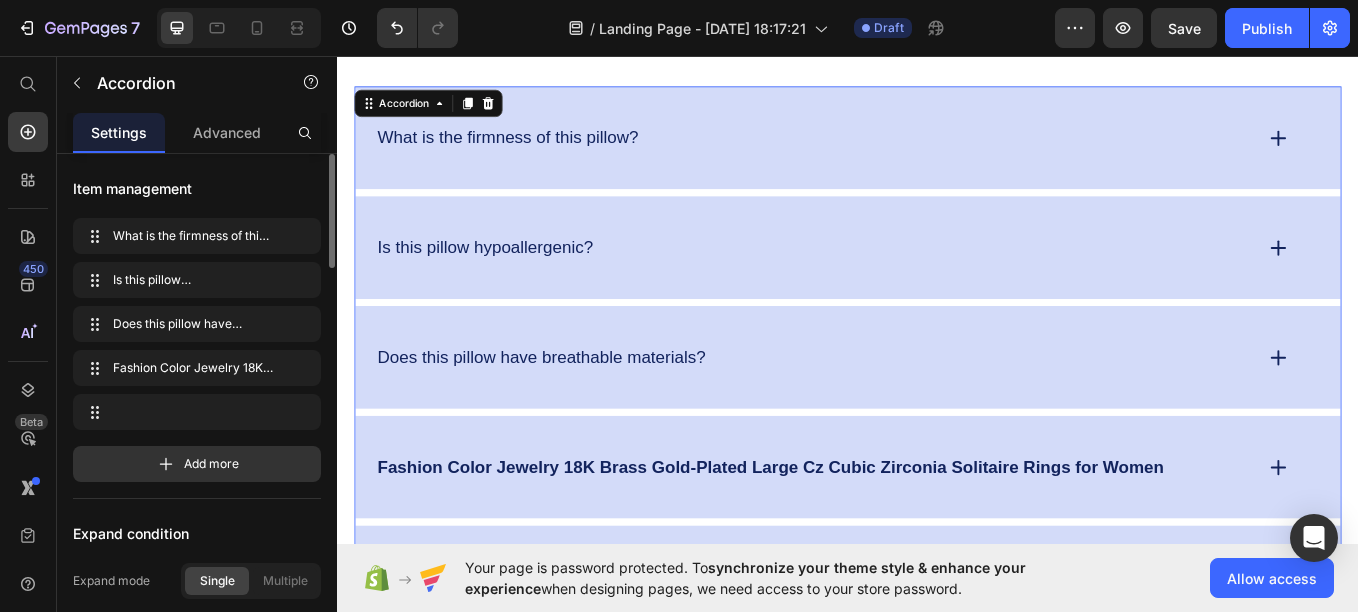 scroll, scrollTop: 6420, scrollLeft: 0, axis: vertical 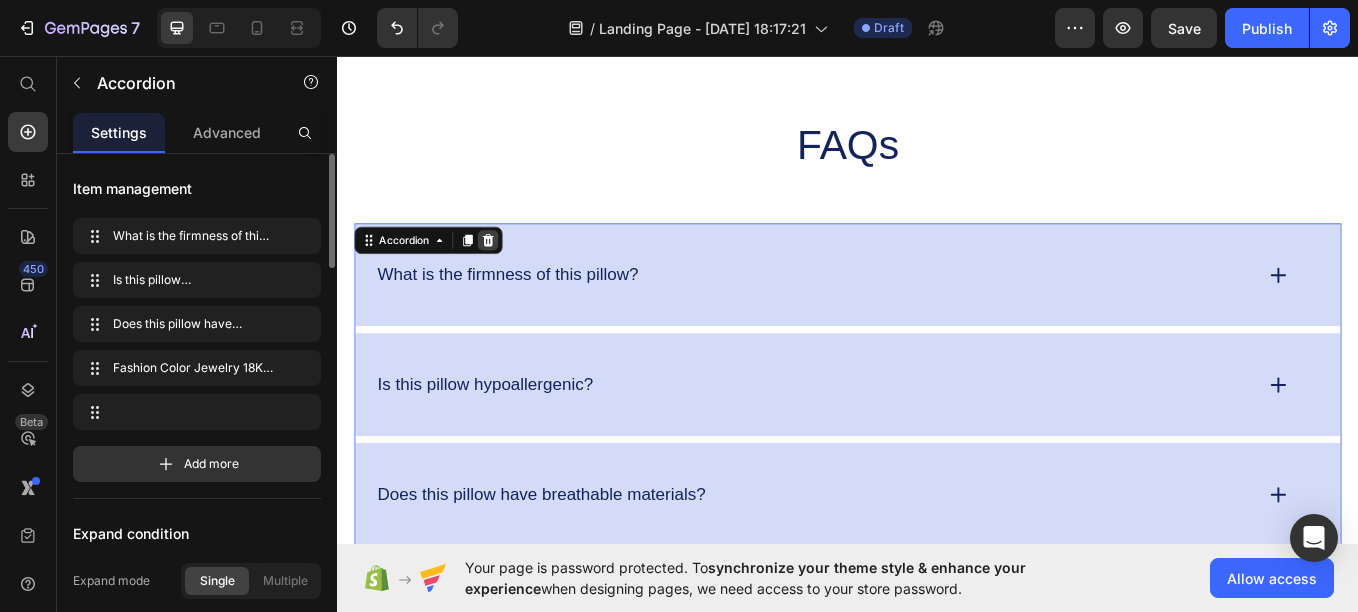 click 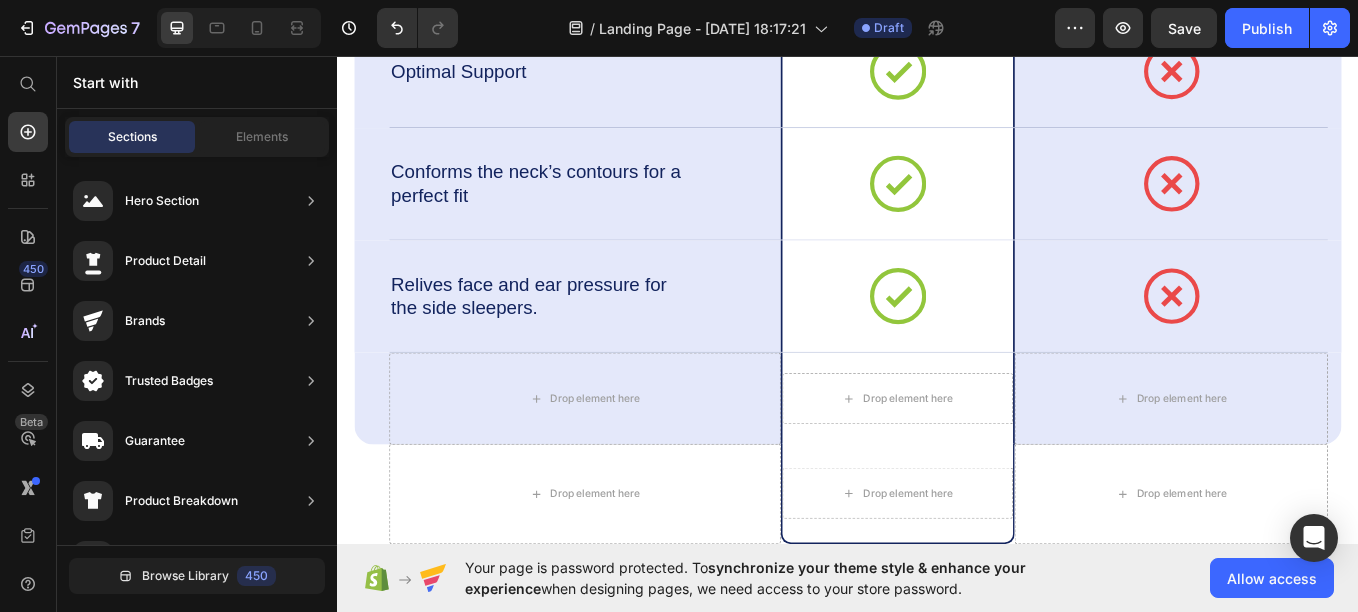 scroll, scrollTop: 5320, scrollLeft: 0, axis: vertical 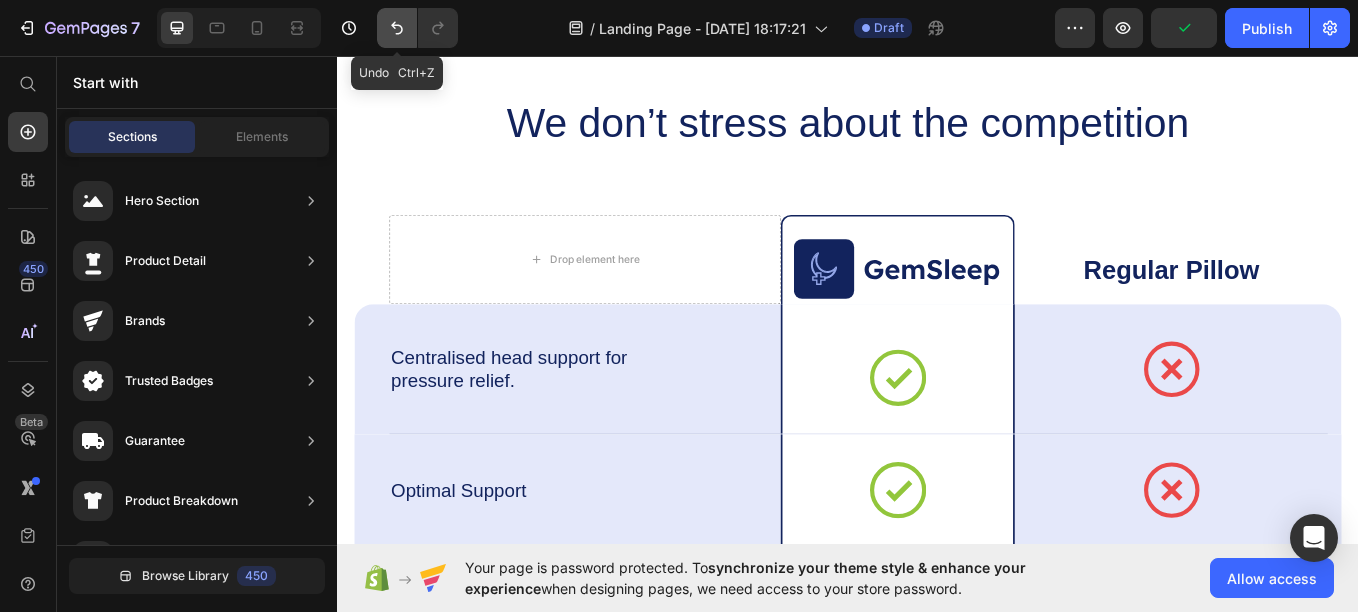 click 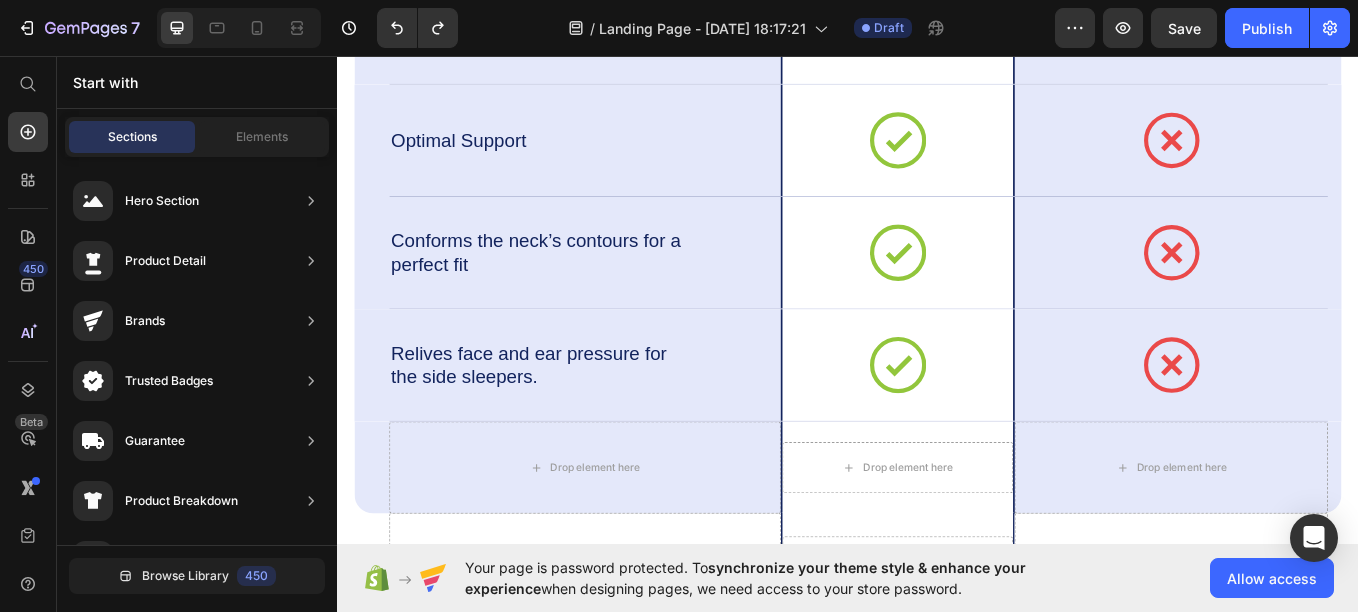 scroll, scrollTop: 5281, scrollLeft: 0, axis: vertical 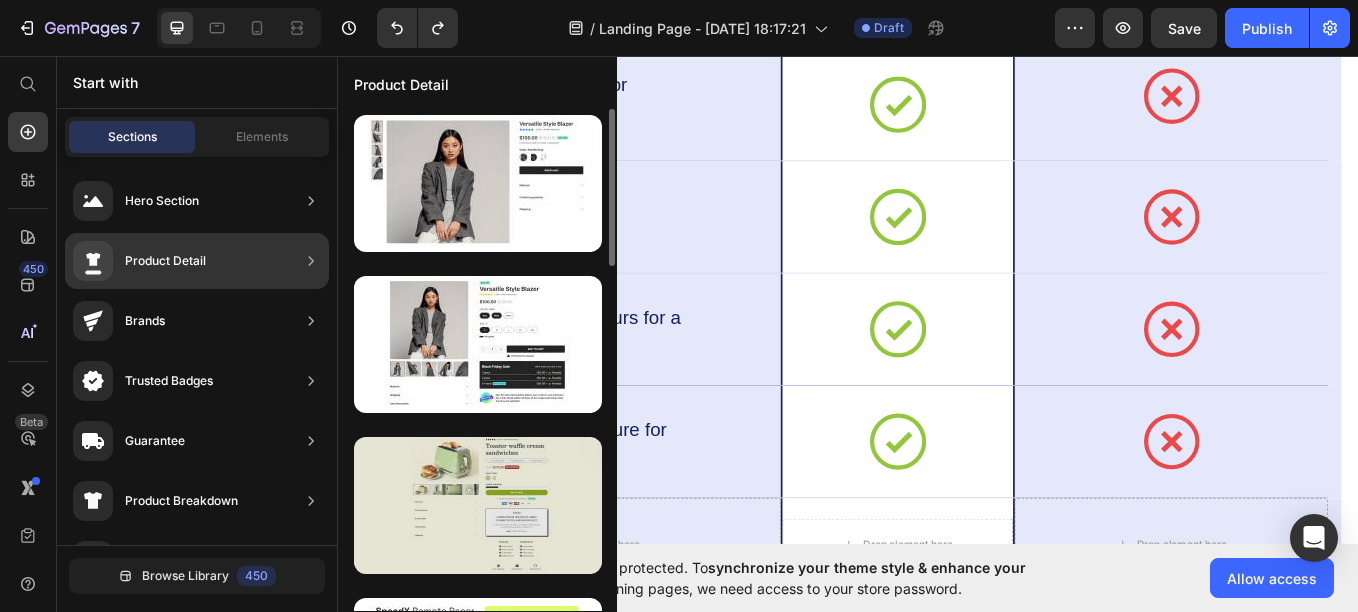 click at bounding box center [478, 505] 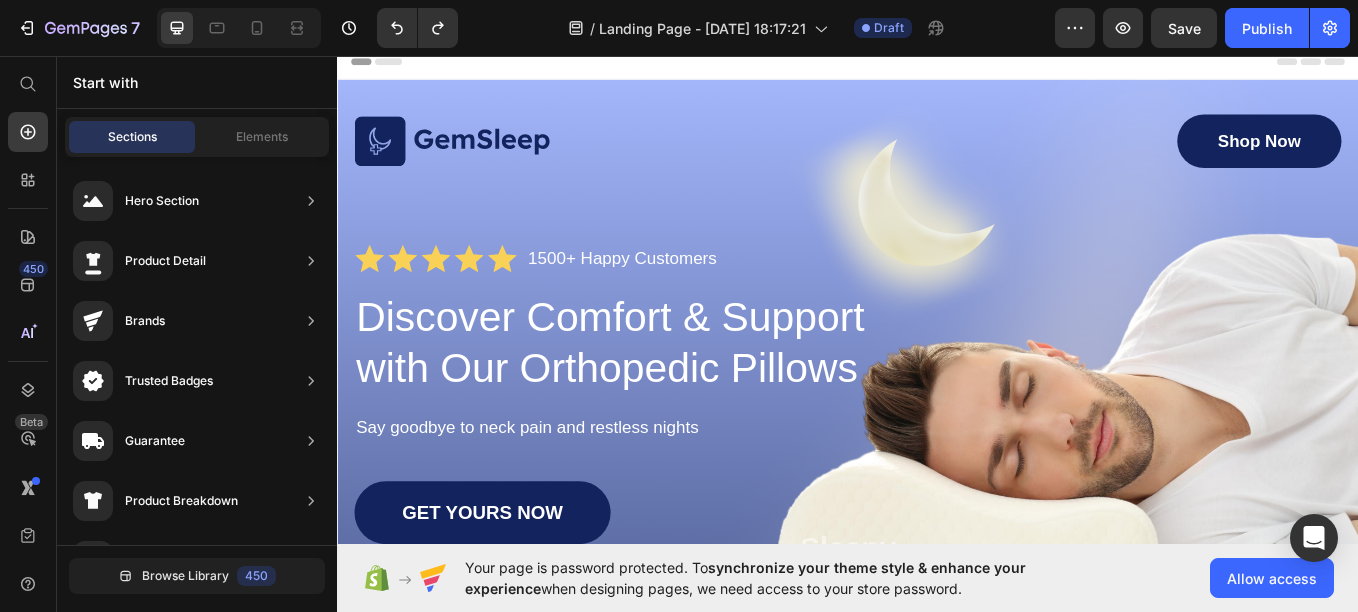 scroll, scrollTop: 0, scrollLeft: 0, axis: both 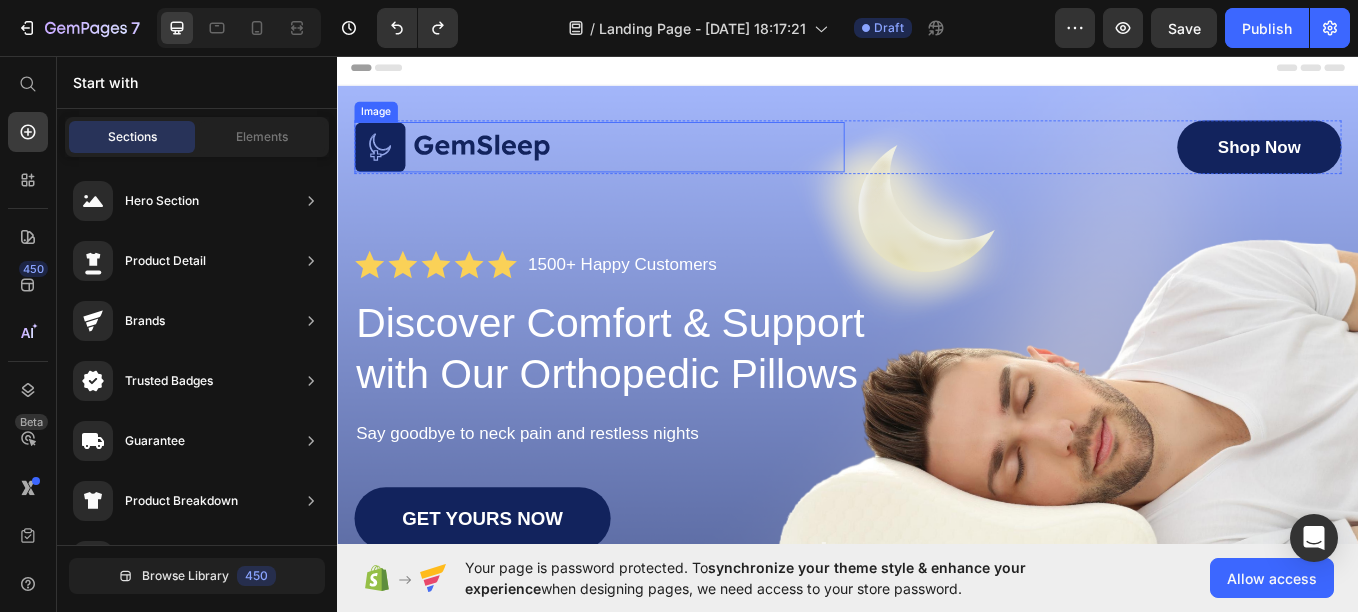 click at bounding box center [645, 164] 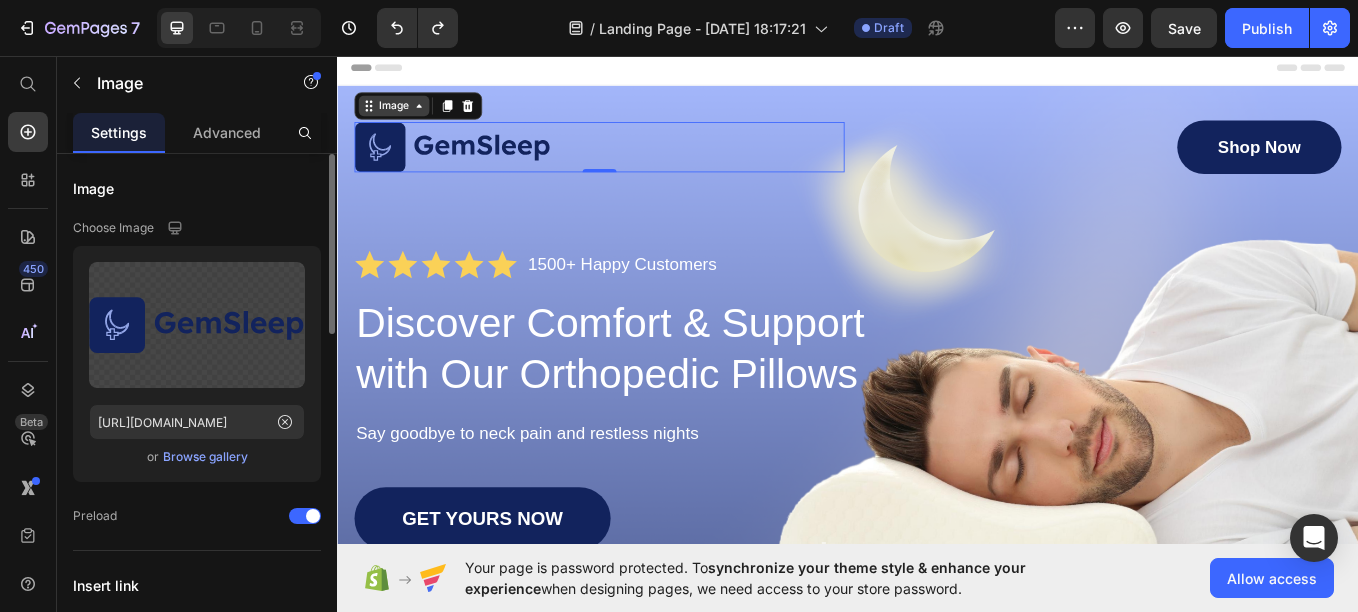 click on "Image" at bounding box center [403, 115] 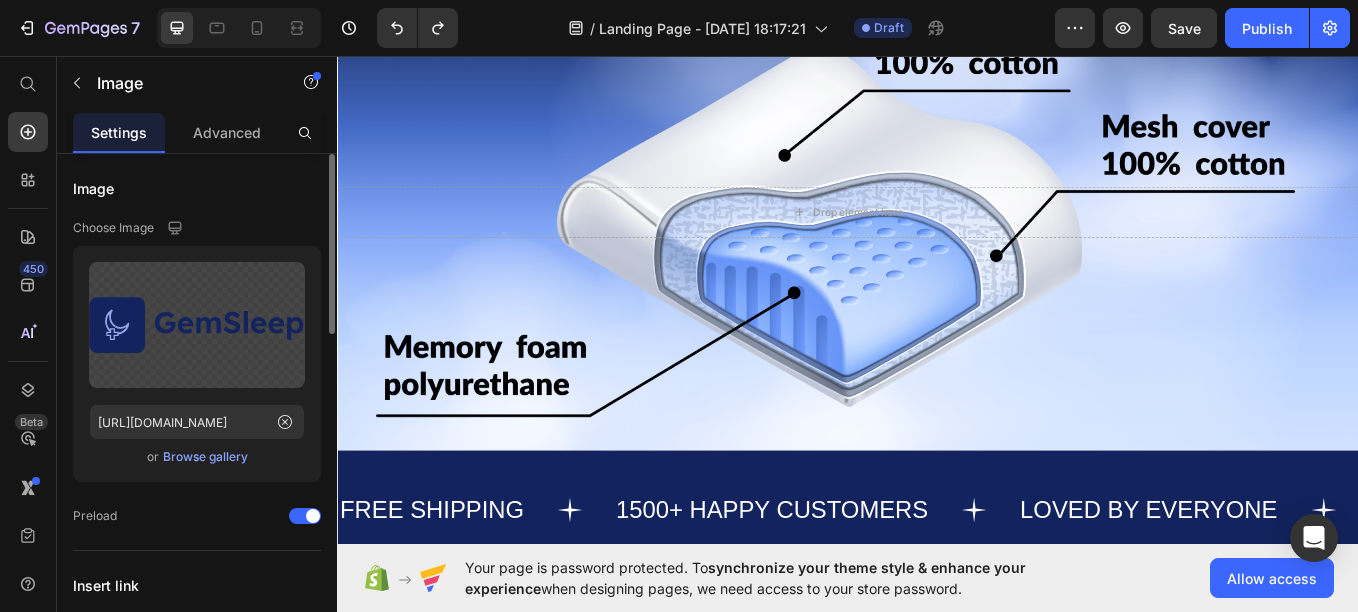 scroll, scrollTop: 1600, scrollLeft: 0, axis: vertical 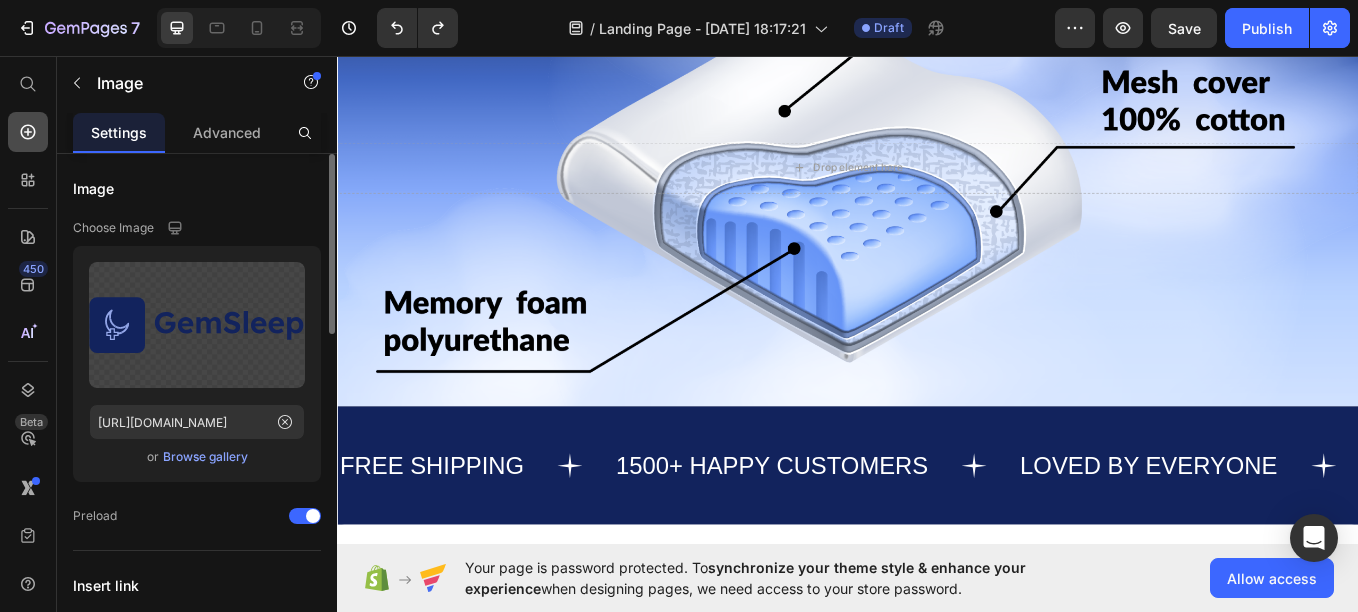 click 